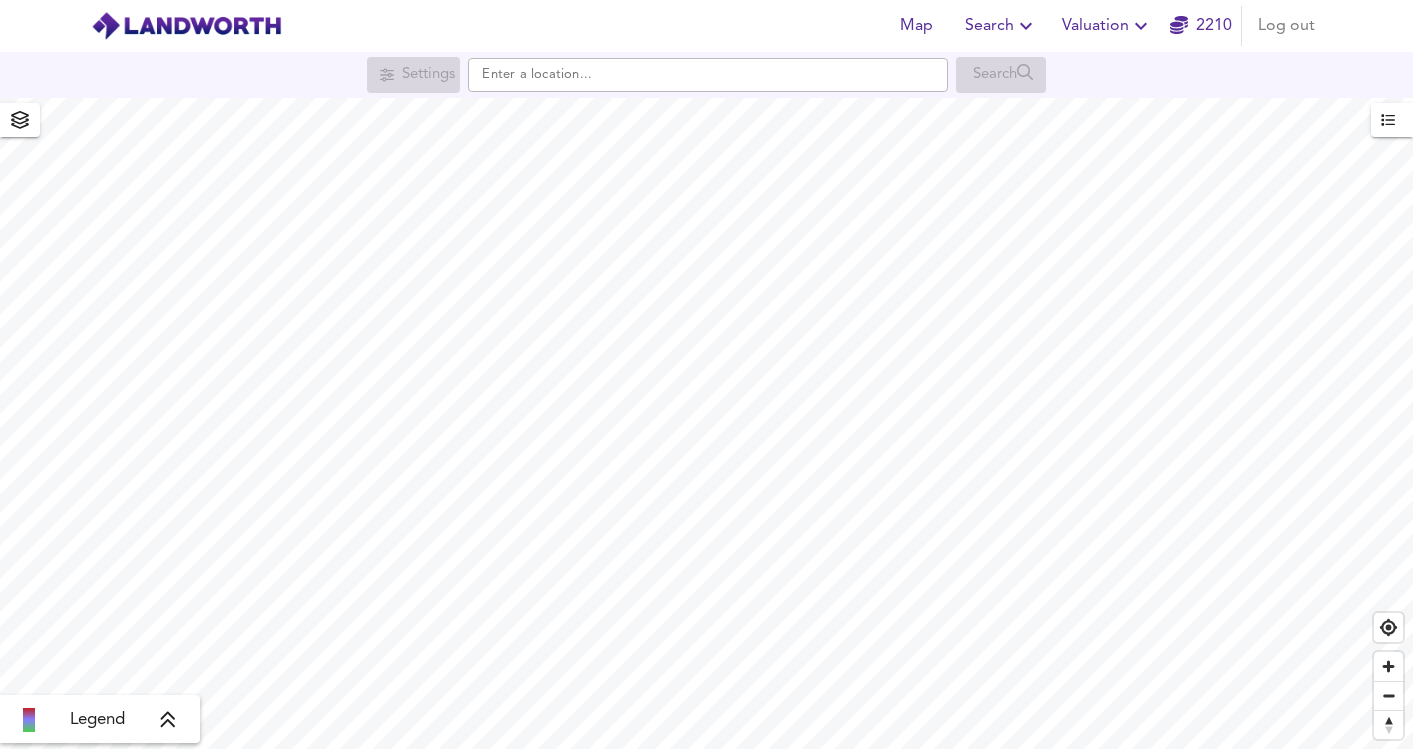 scroll, scrollTop: 0, scrollLeft: 0, axis: both 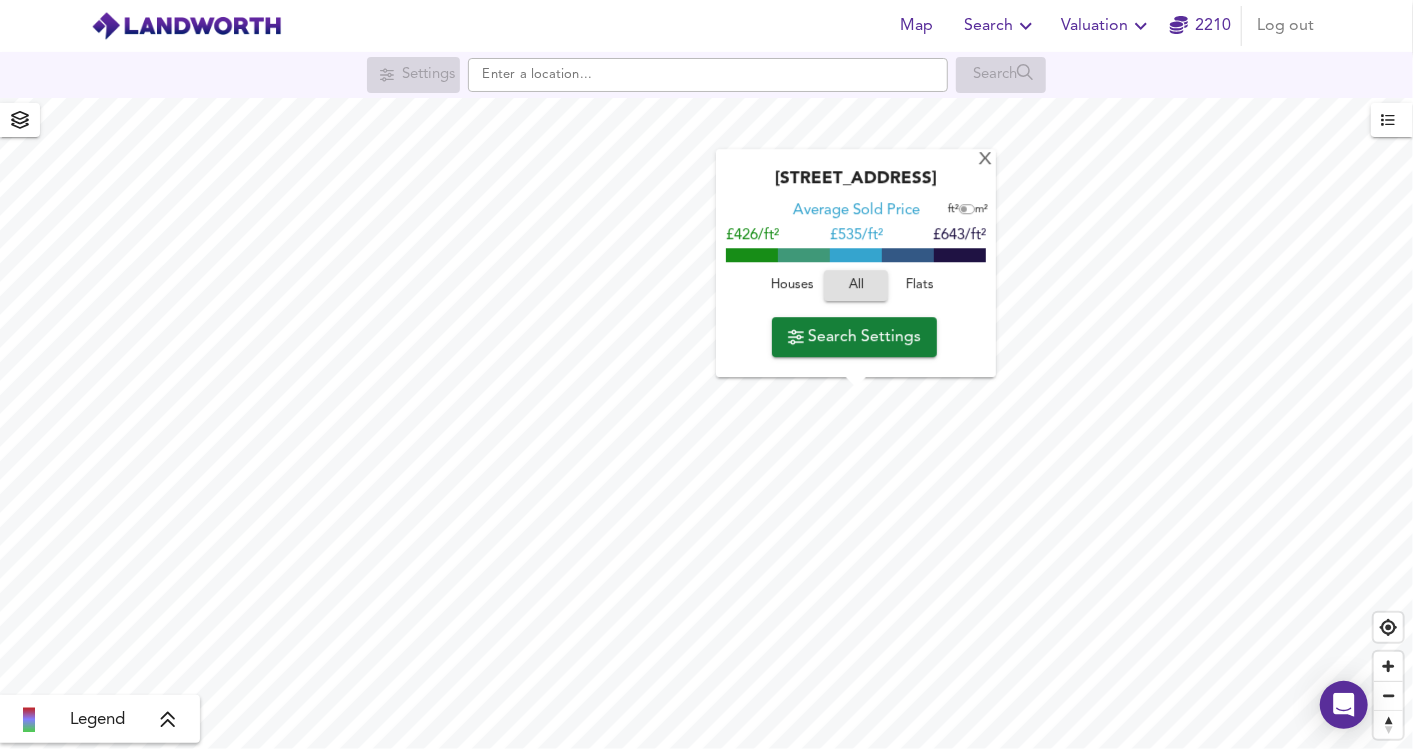 click on "Settings            Search" at bounding box center (706, 75) 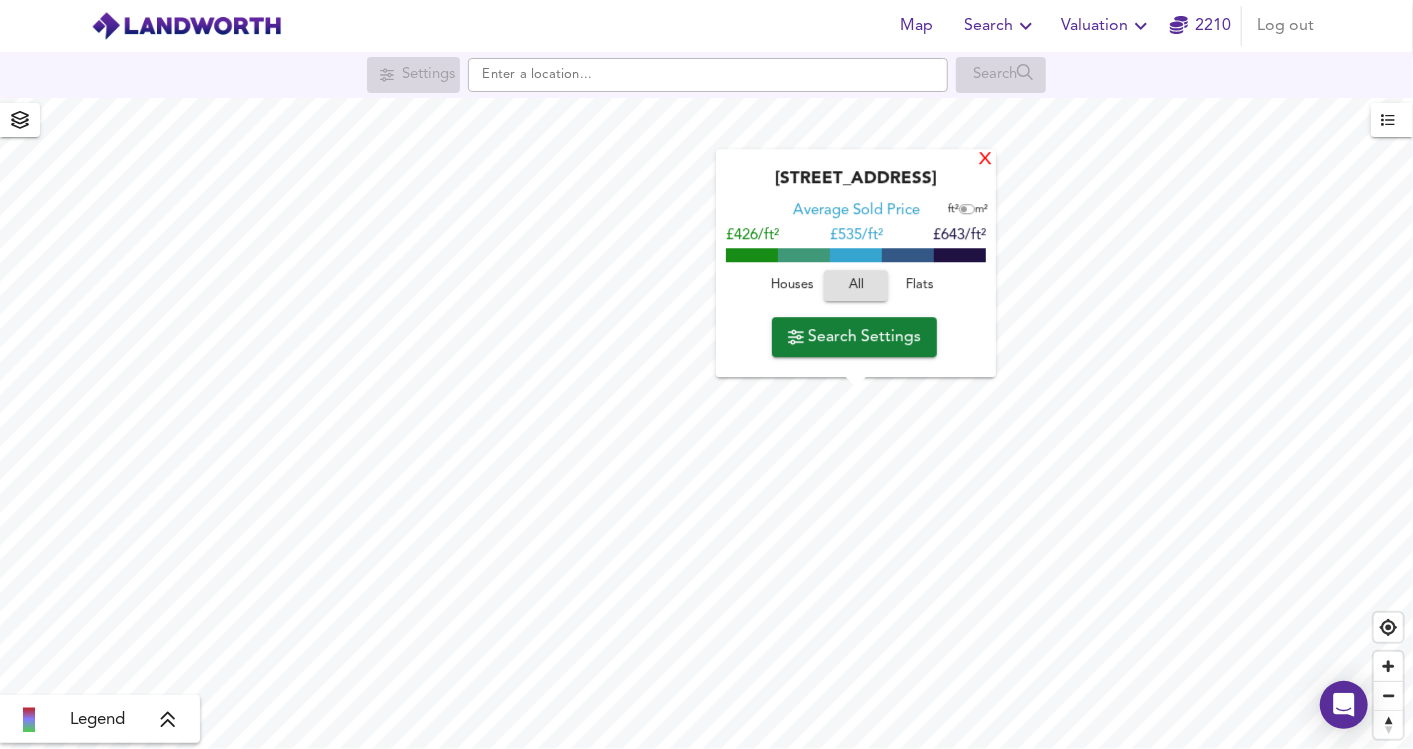 click on "X" at bounding box center (985, 160) 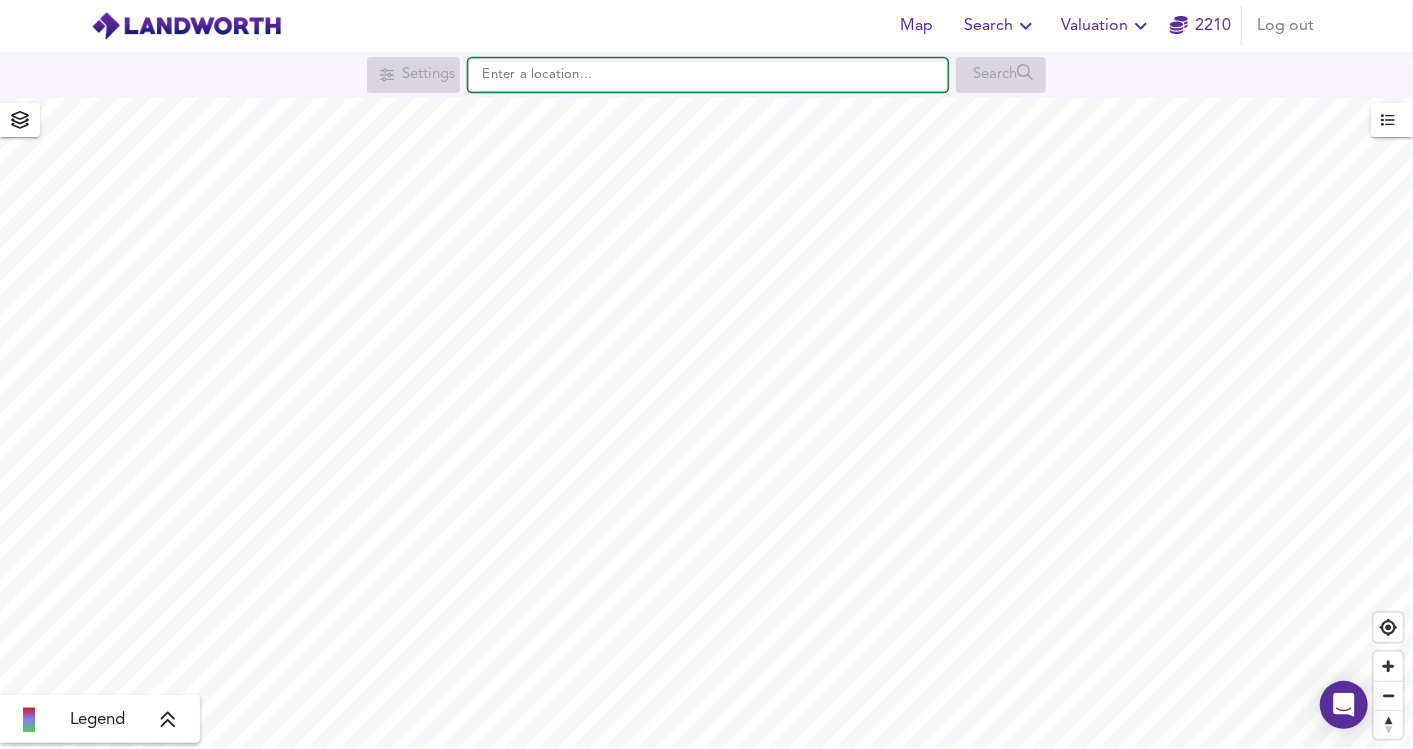 click at bounding box center [708, 75] 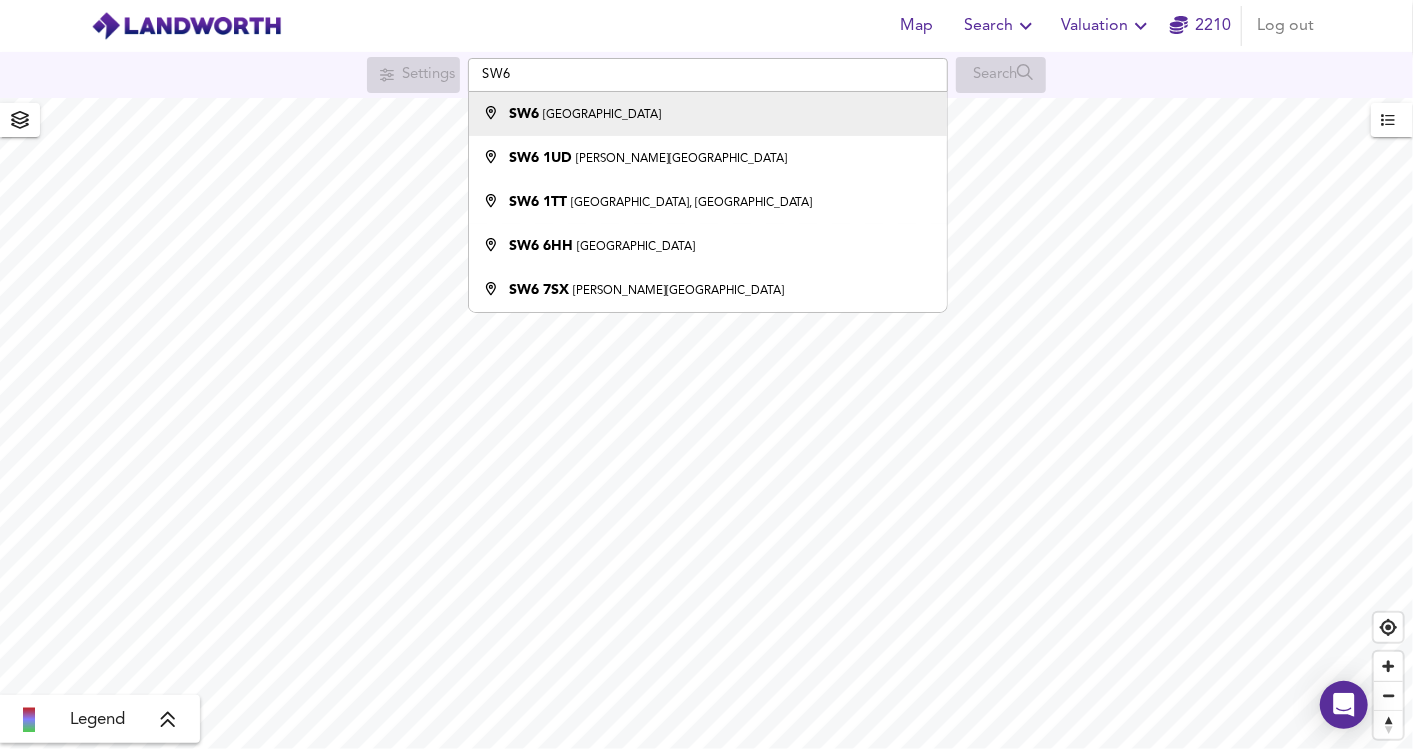 click on "SW6   [GEOGRAPHIC_DATA]" at bounding box center [703, 114] 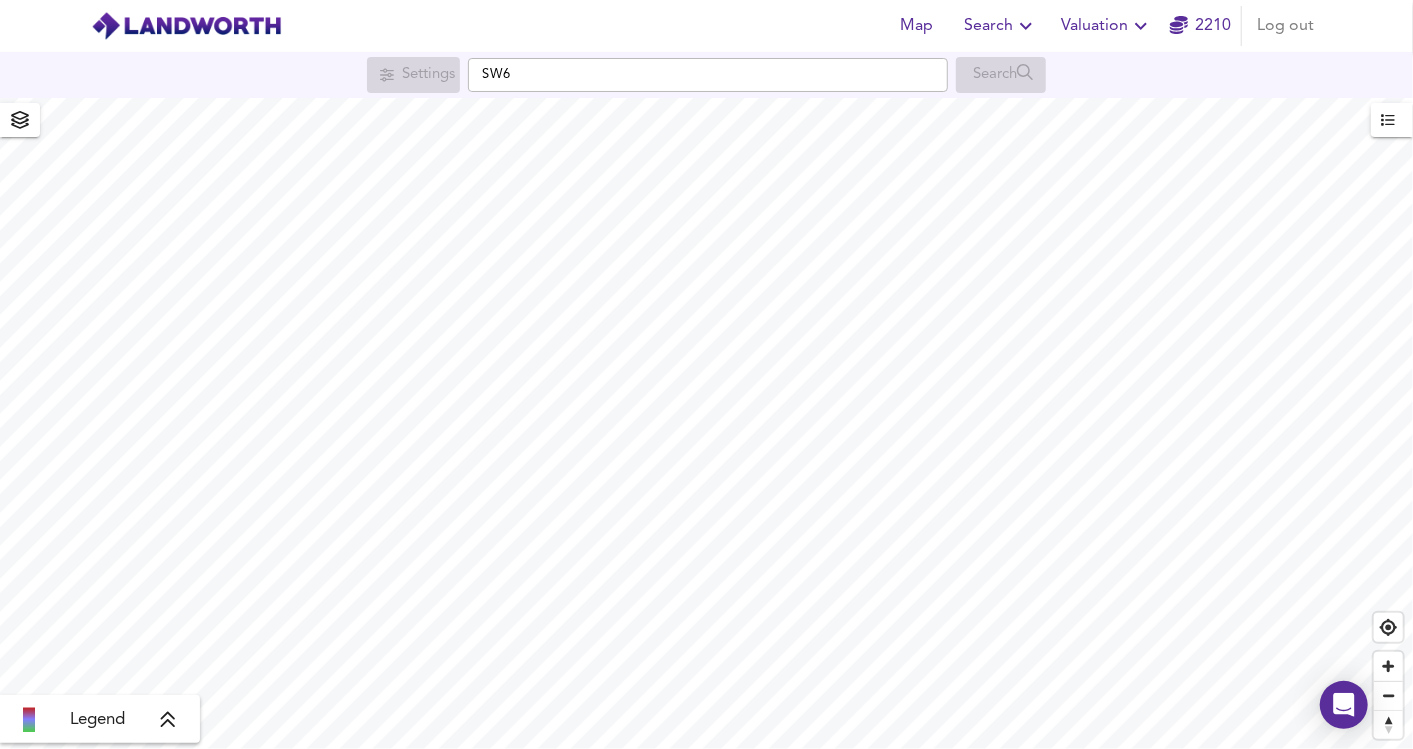 type on "London SW6" 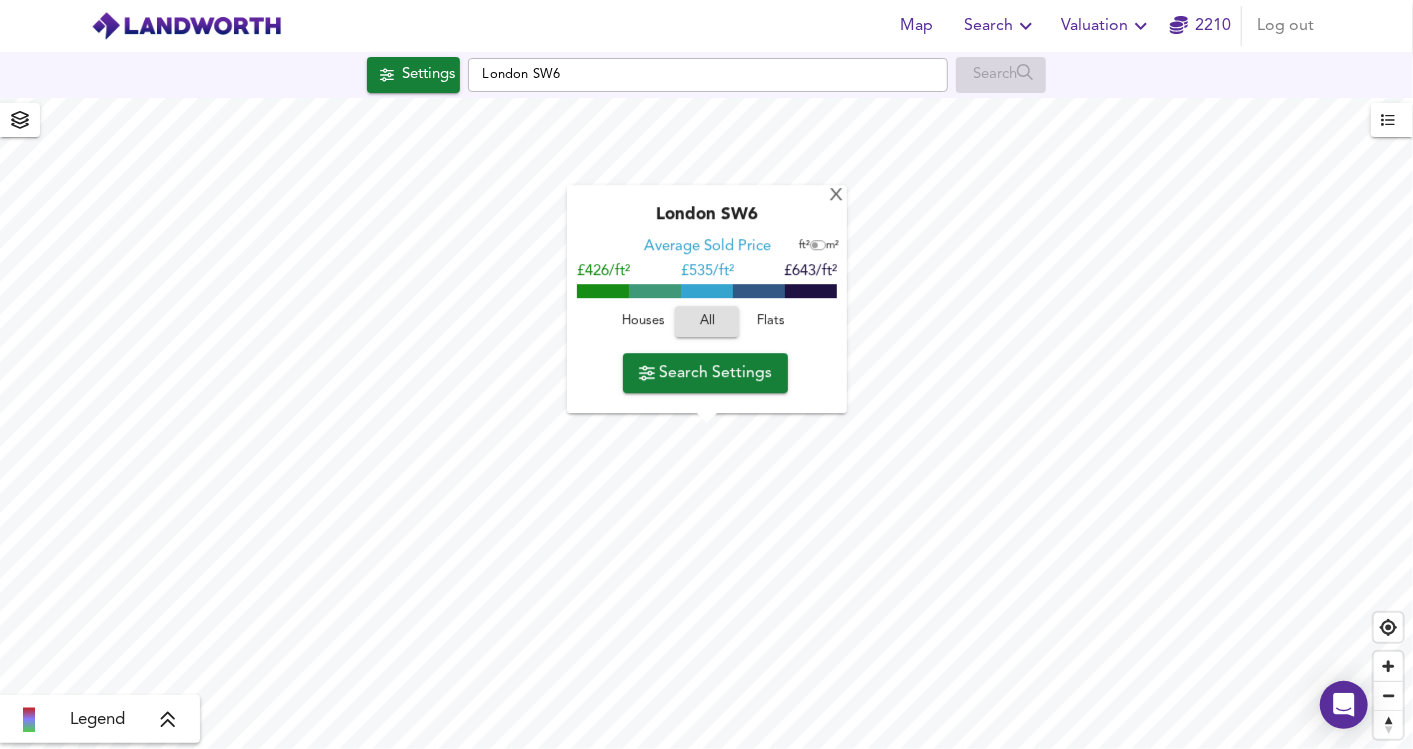 checkbox on "false" 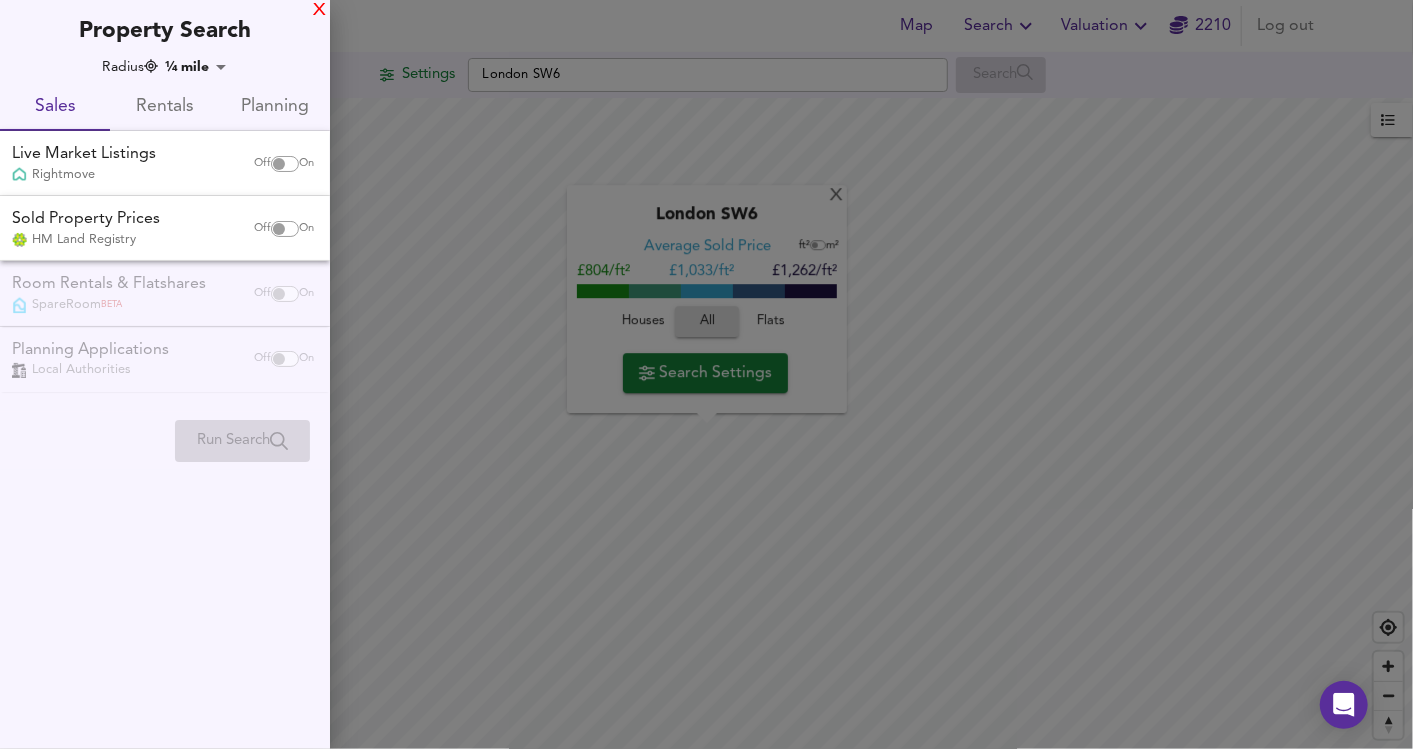 click on "X" at bounding box center (319, 11) 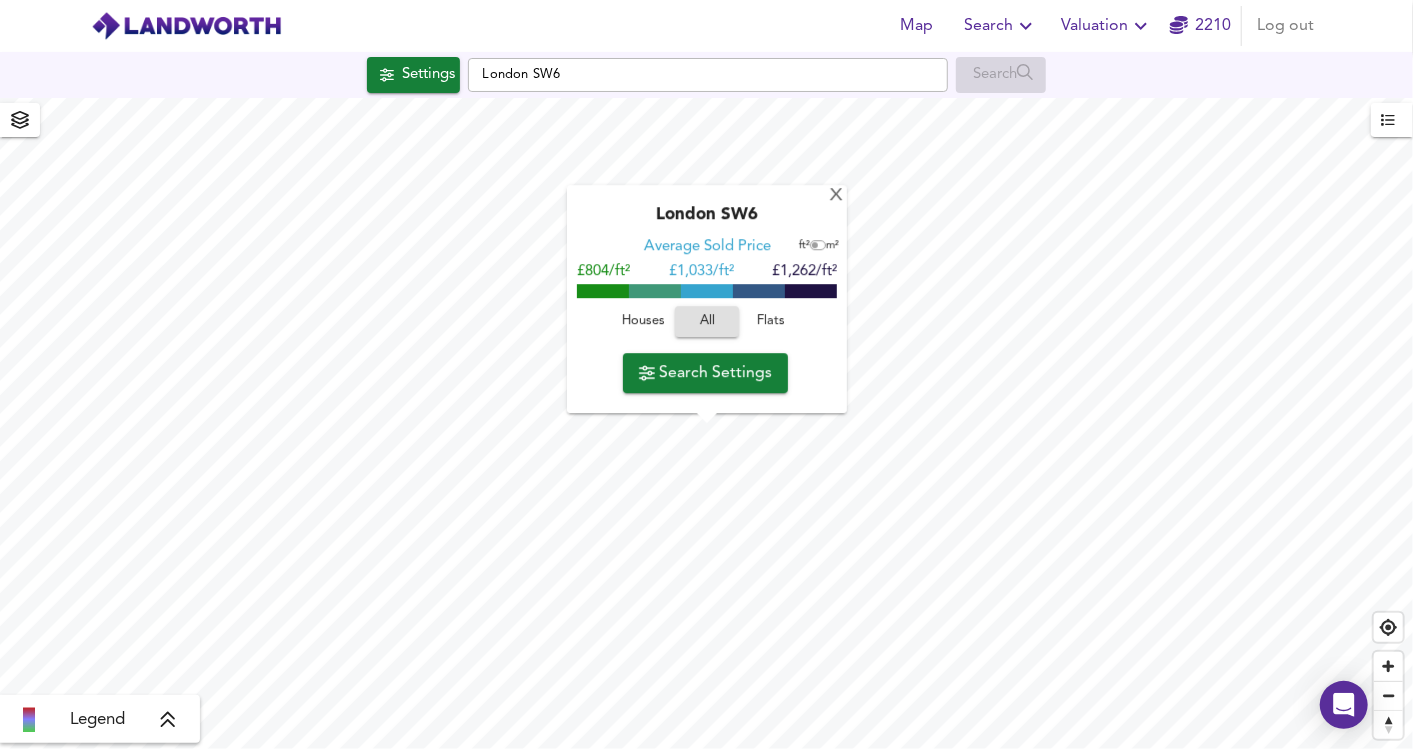 click on "Settings     London SW6        Search" at bounding box center [706, 75] 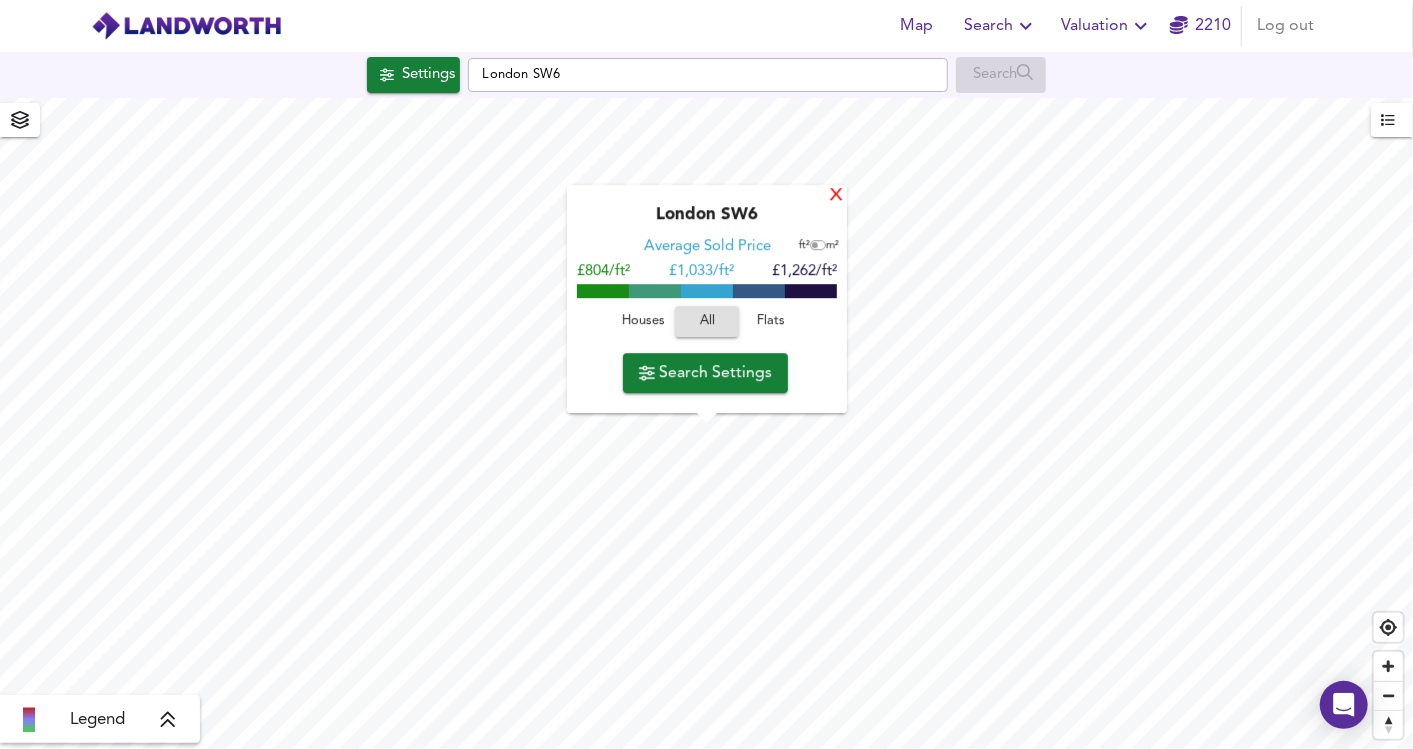 click on "X" at bounding box center [836, 196] 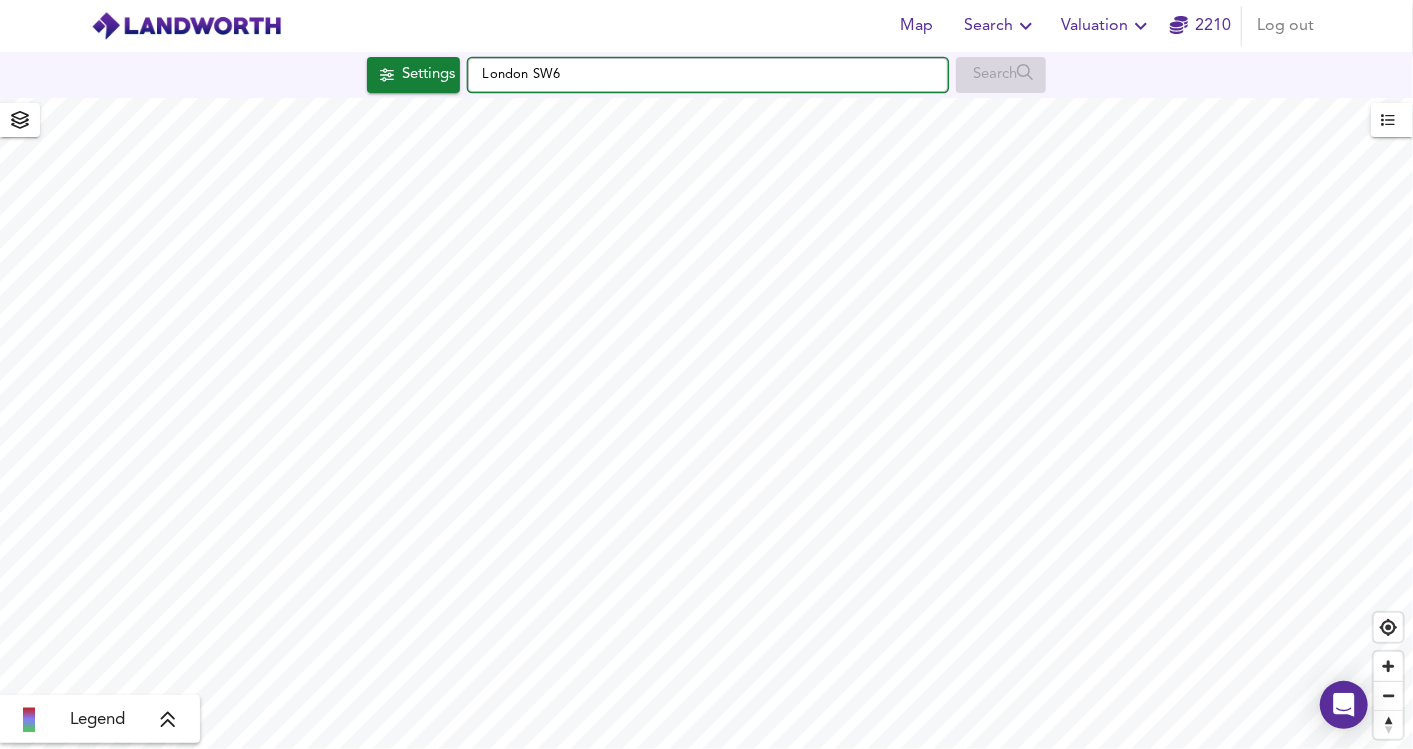 click on "London SW6" at bounding box center (708, 75) 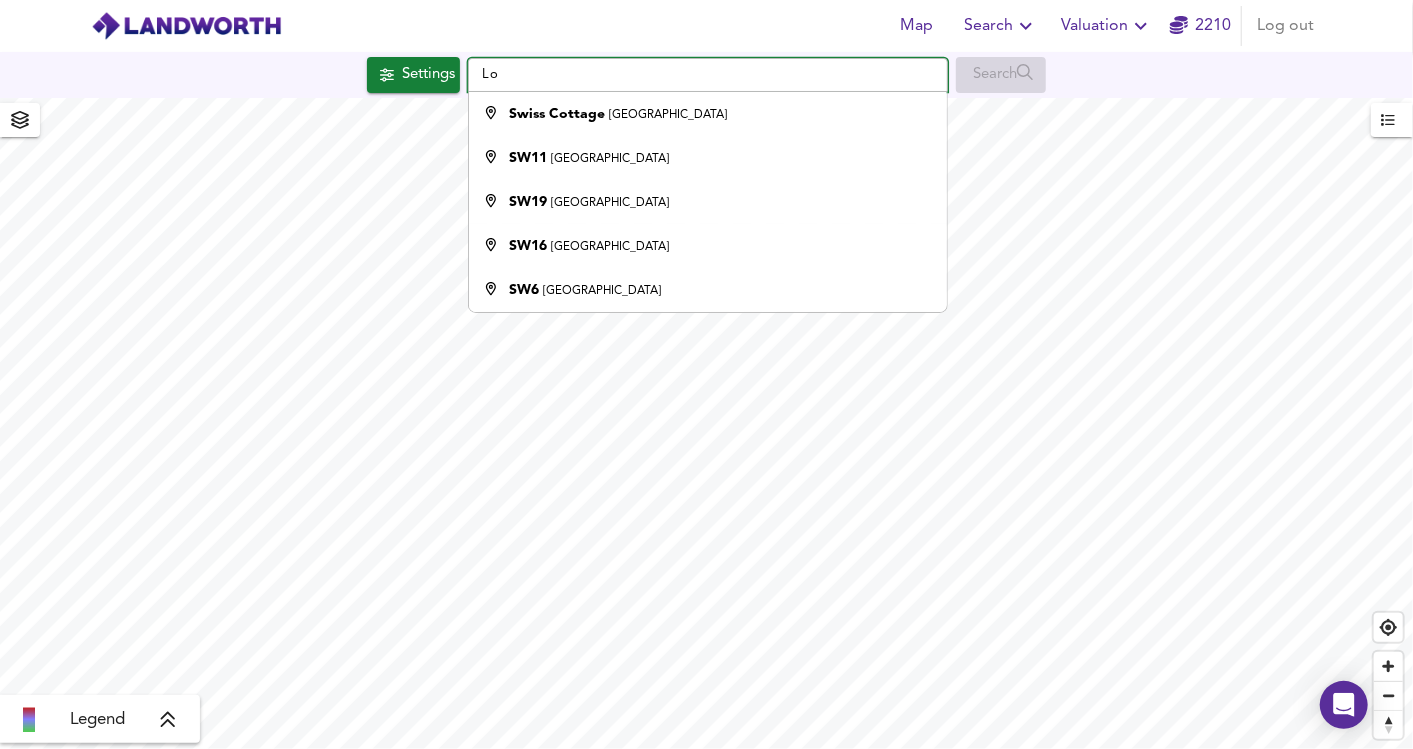 type on "L" 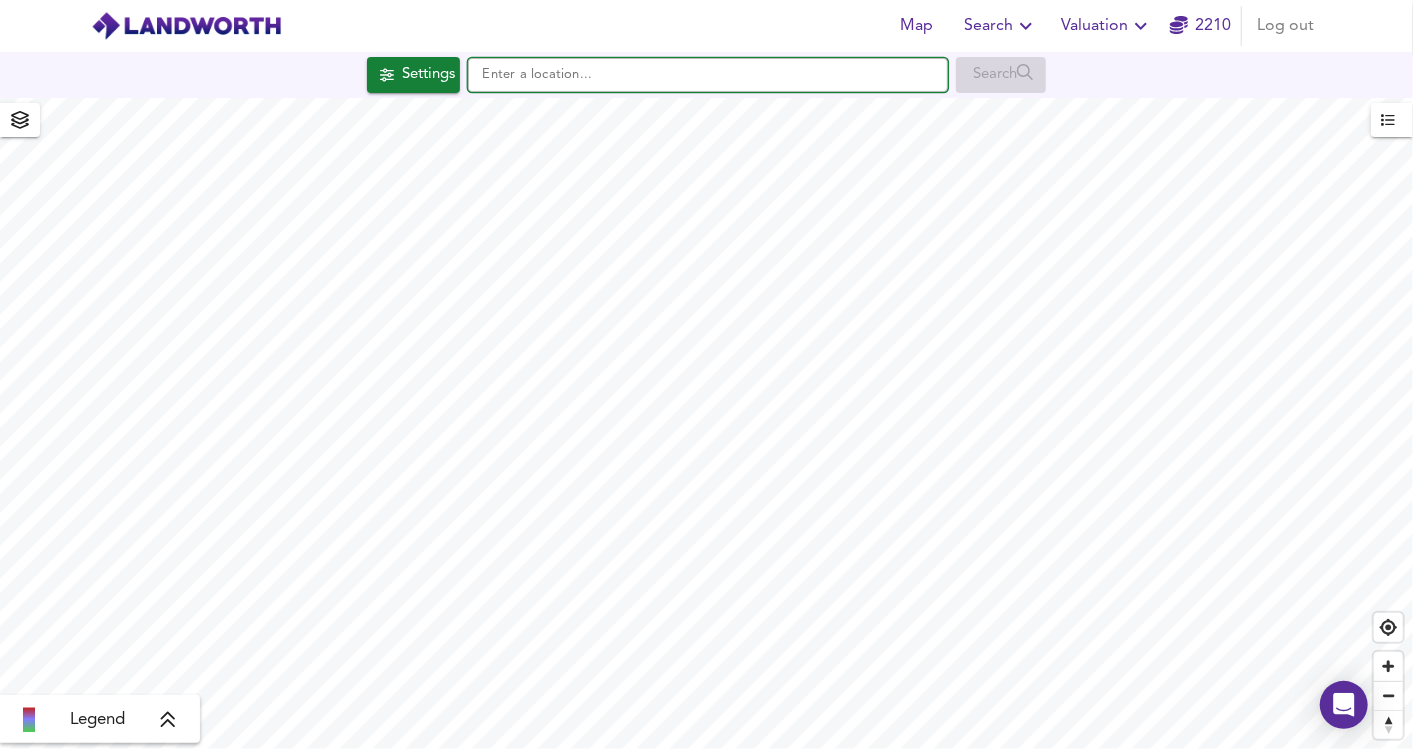 type 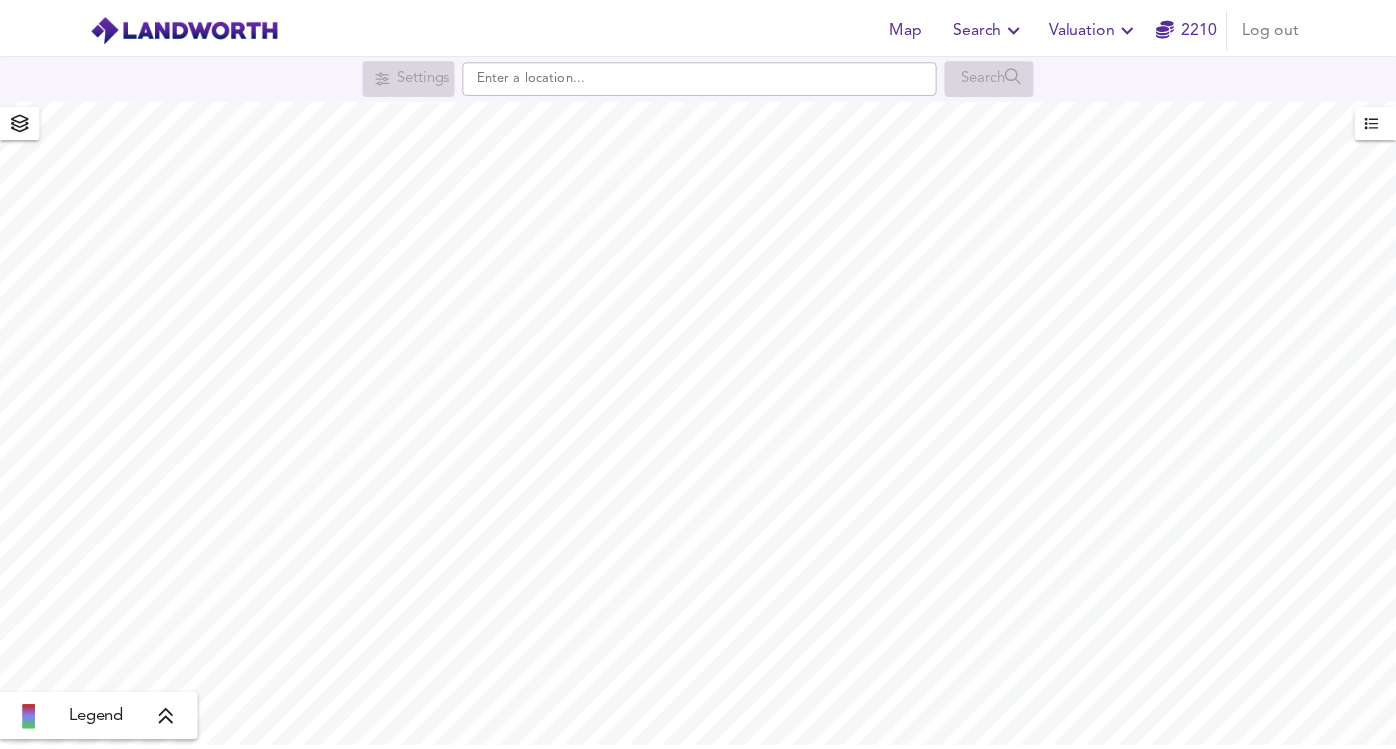 scroll, scrollTop: 0, scrollLeft: 0, axis: both 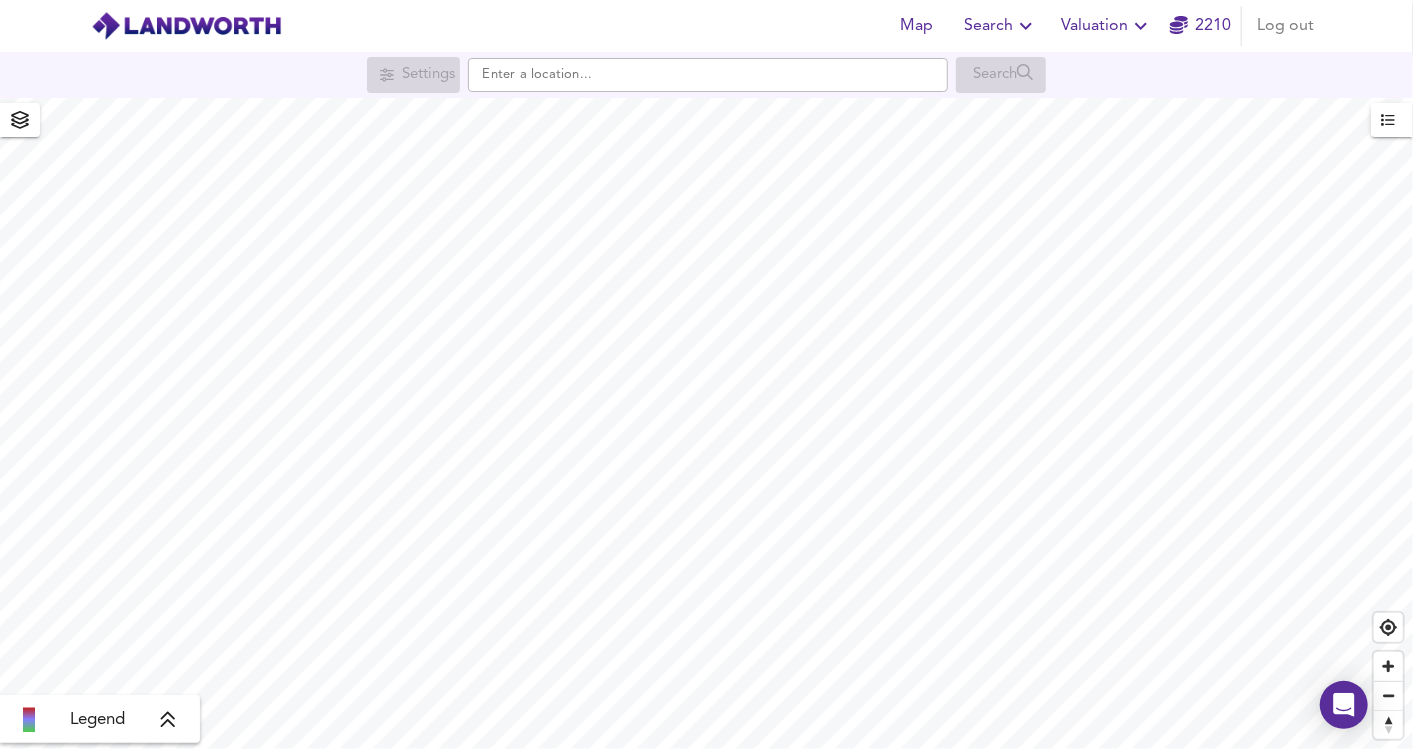 click on "Valuation" at bounding box center [1107, 26] 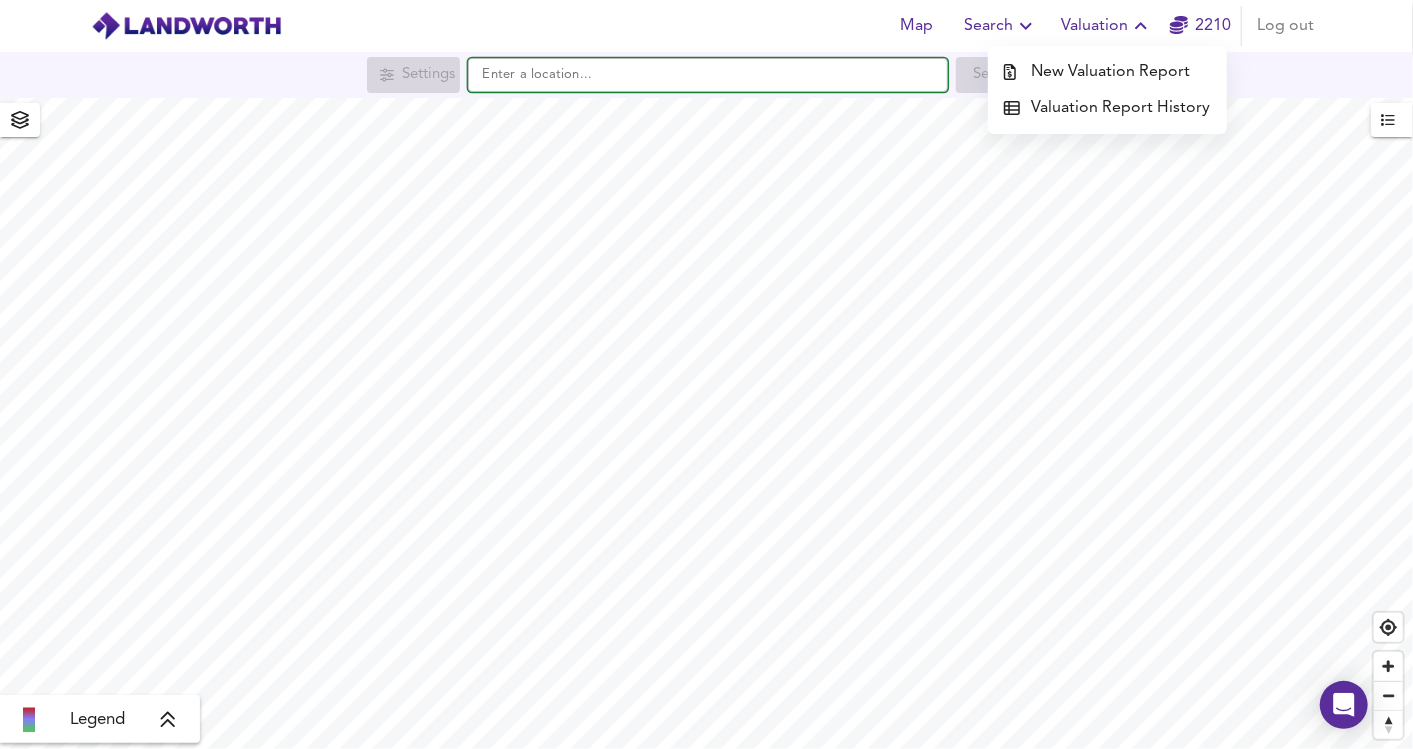 click at bounding box center [708, 75] 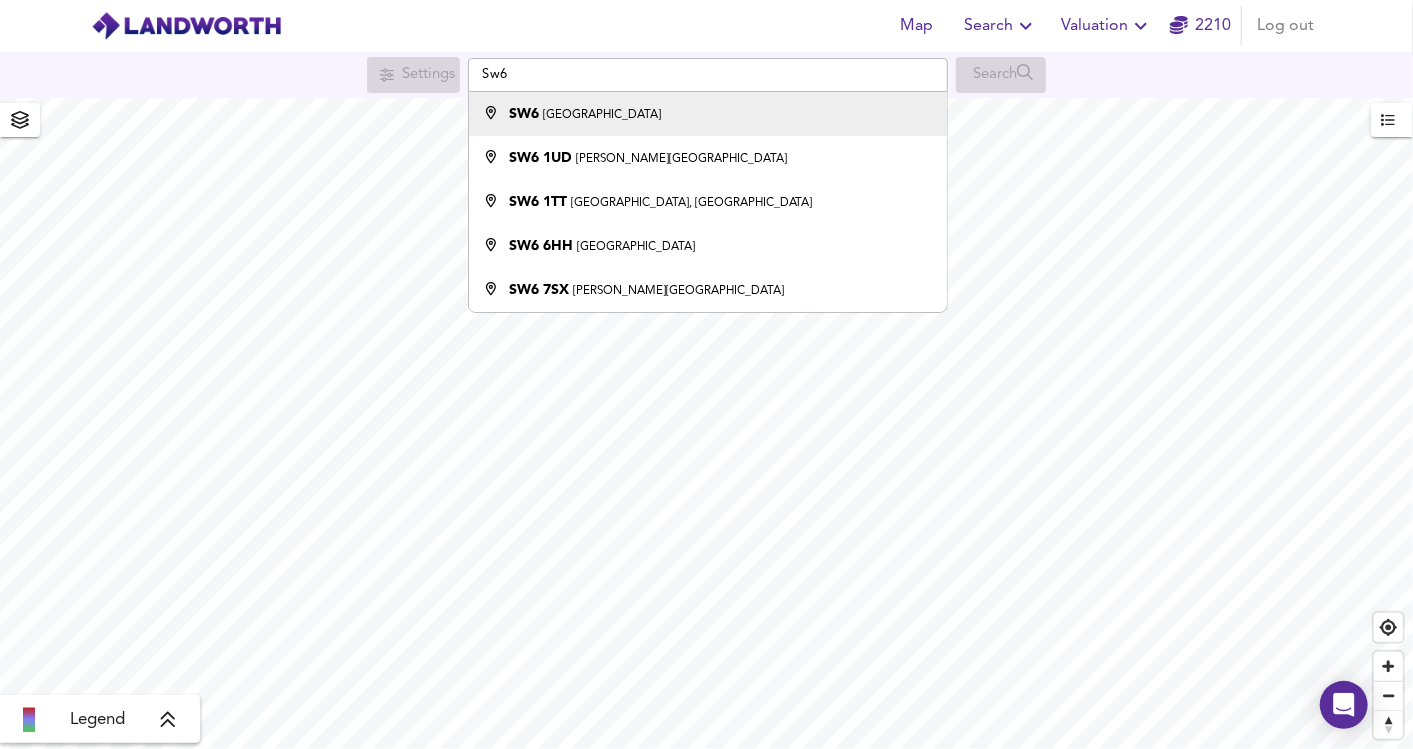 click on "SW6   [GEOGRAPHIC_DATA]" at bounding box center (708, 114) 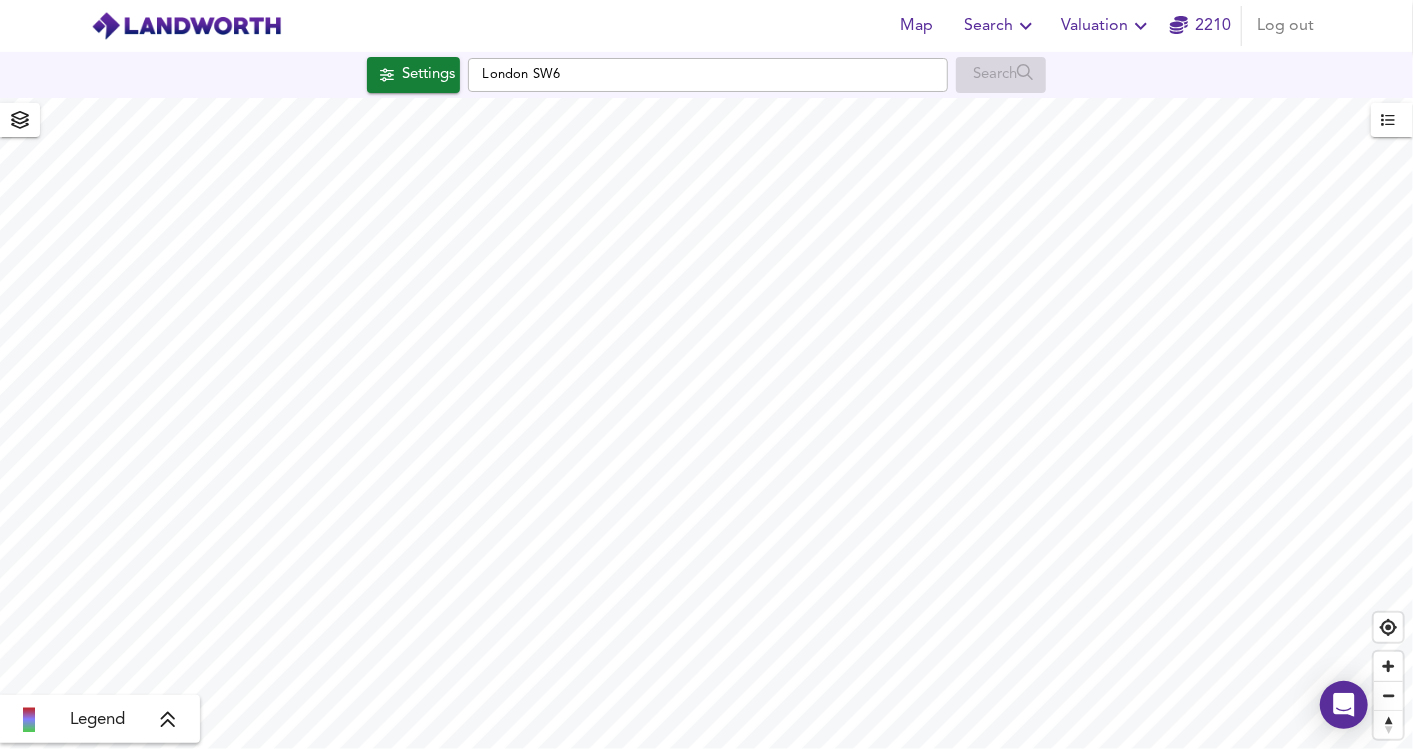 checkbox on "false" 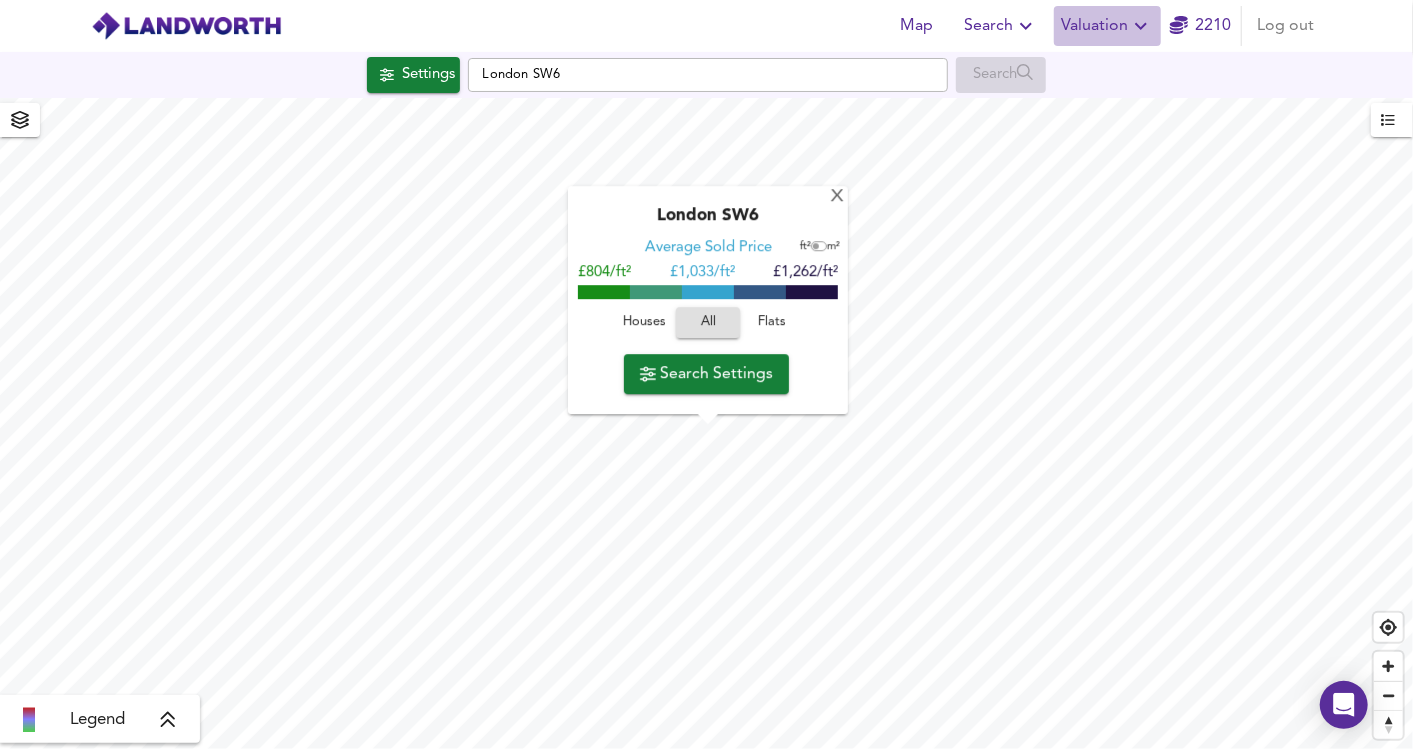 click on "Valuation" at bounding box center [1107, 26] 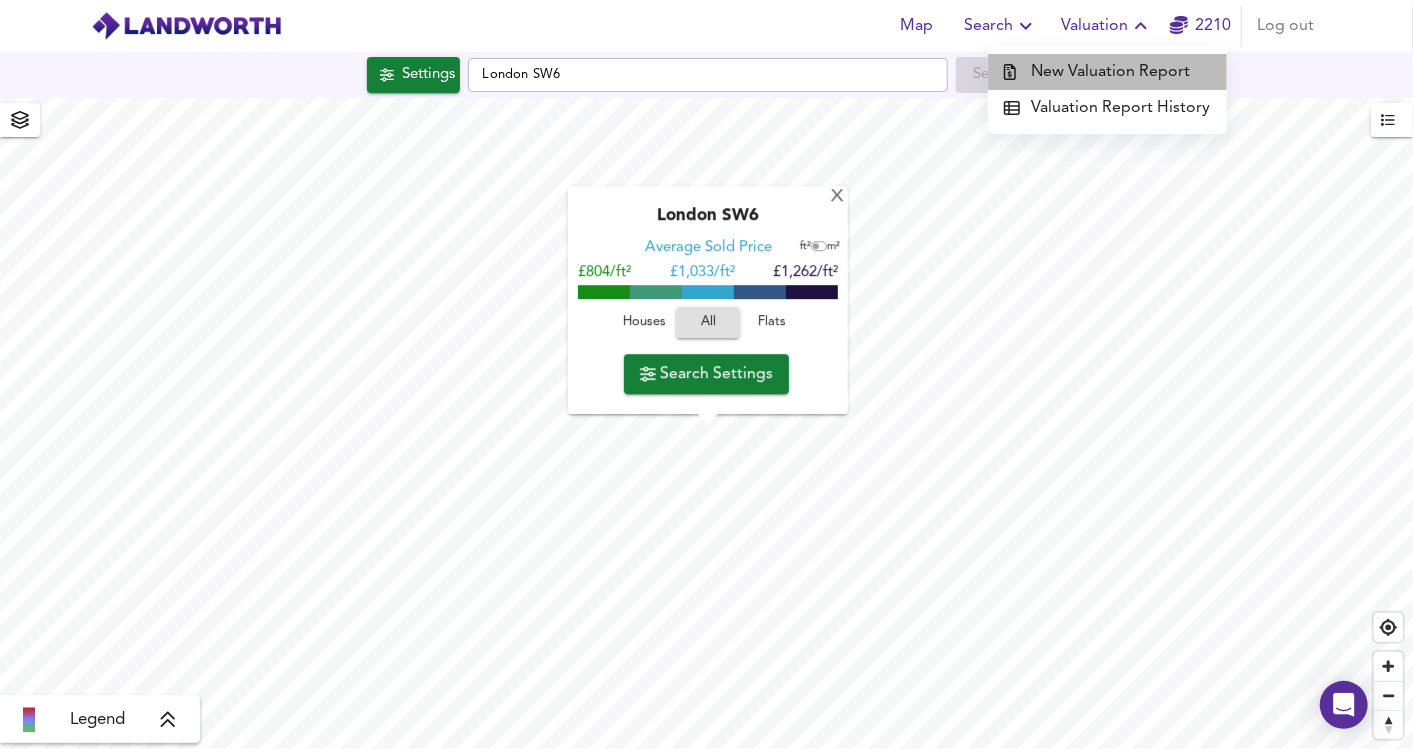 click on "New Valuation Report" at bounding box center (1107, 72) 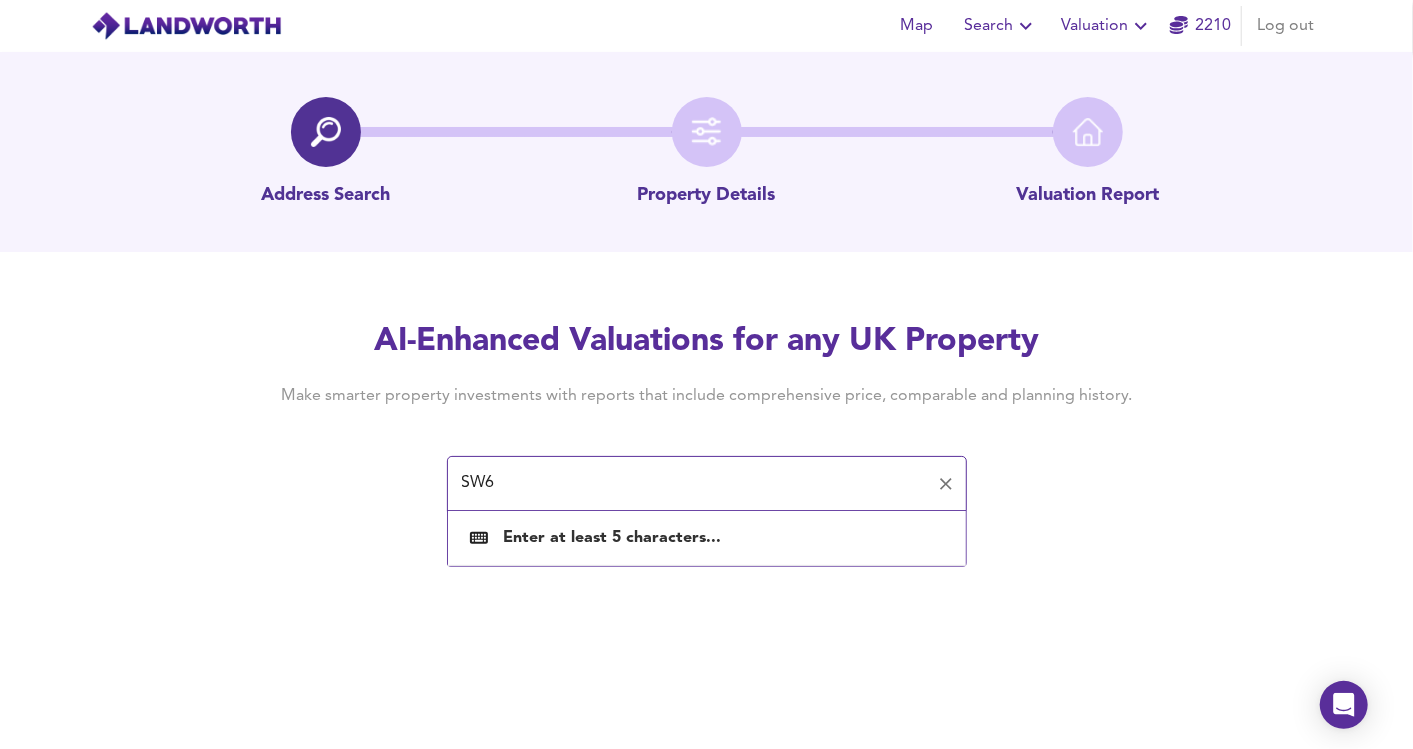 type on "SW6 2" 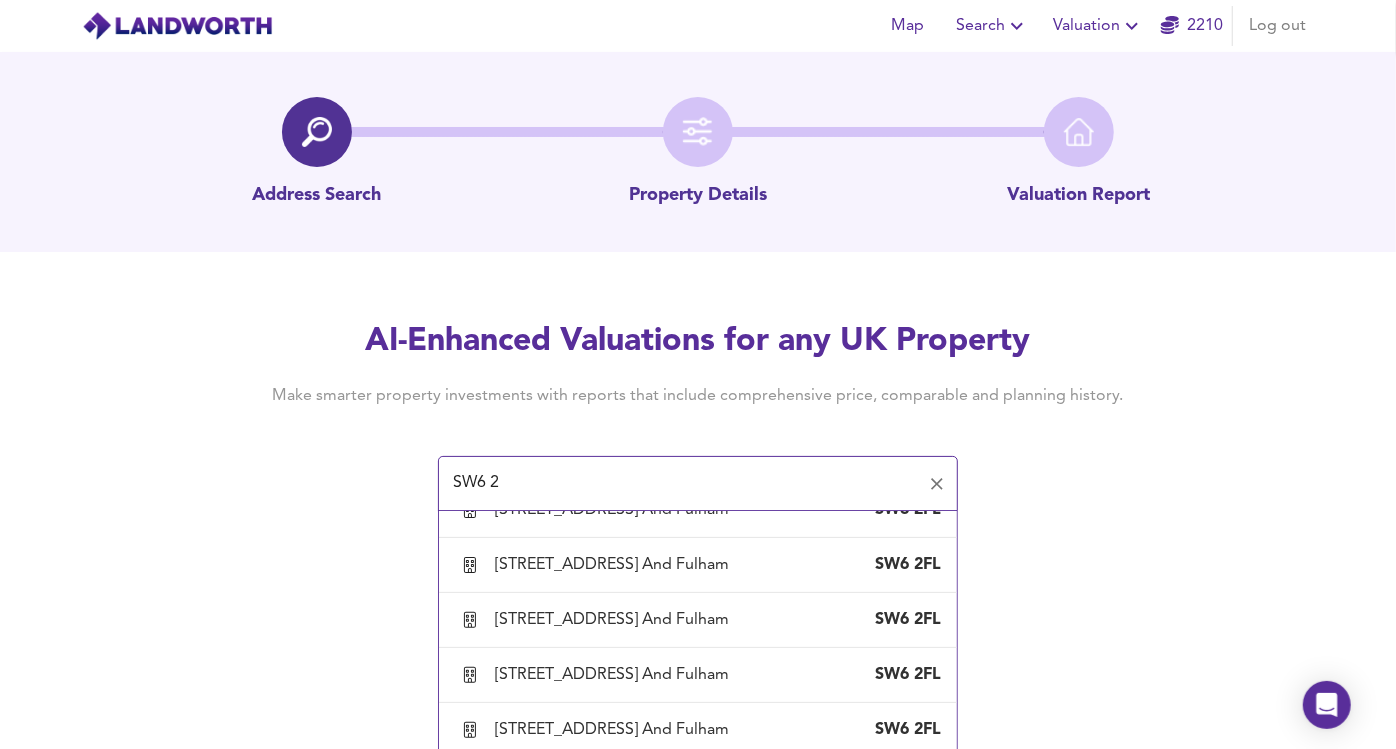 scroll, scrollTop: 0, scrollLeft: 0, axis: both 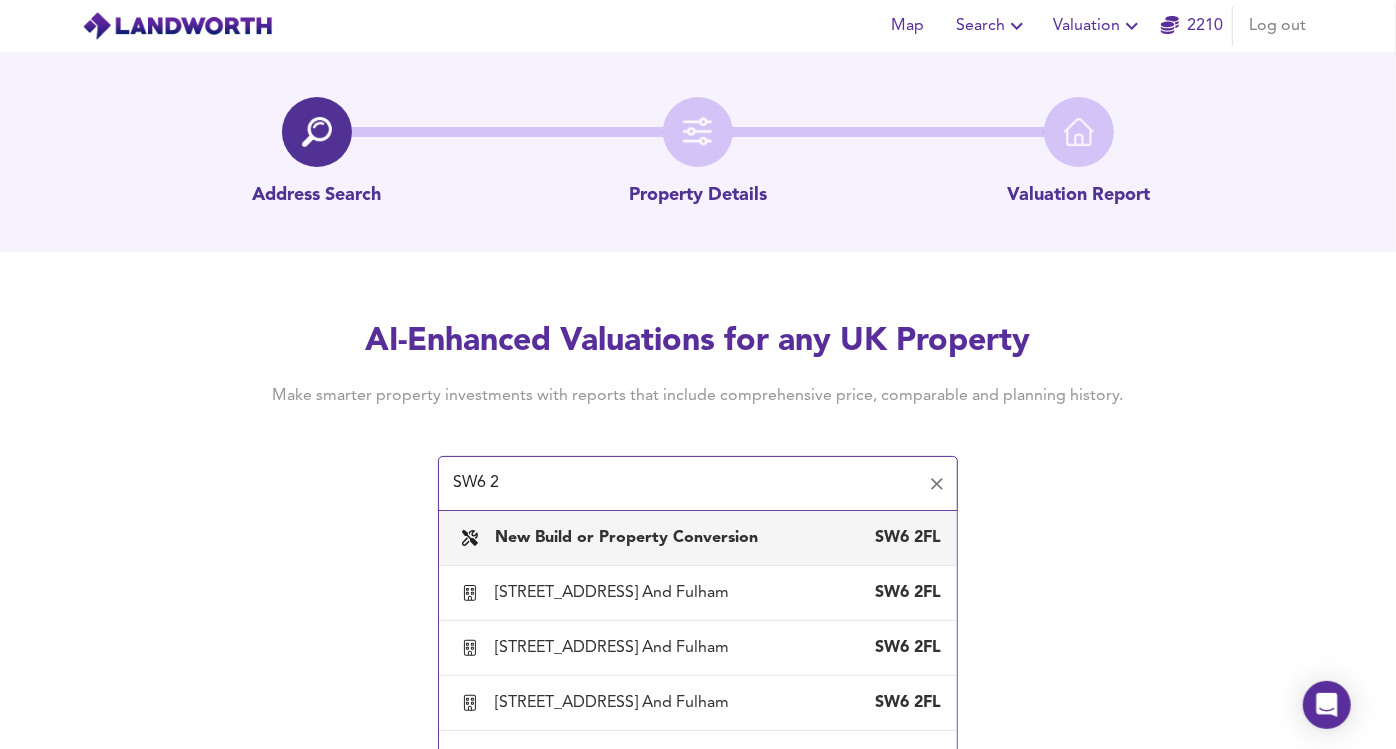 click on "New Build or Property Conversion    SW6 2FL" at bounding box center [698, 538] 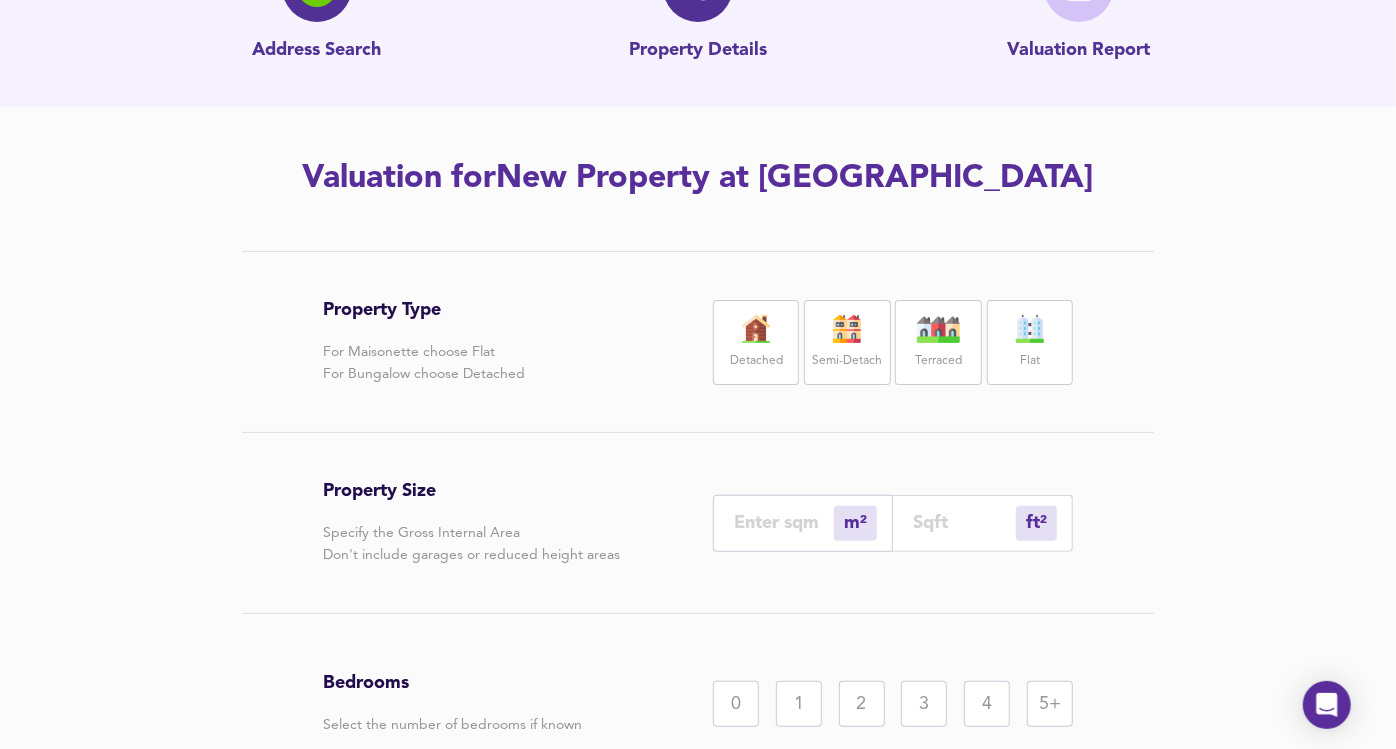 scroll, scrollTop: 152, scrollLeft: 0, axis: vertical 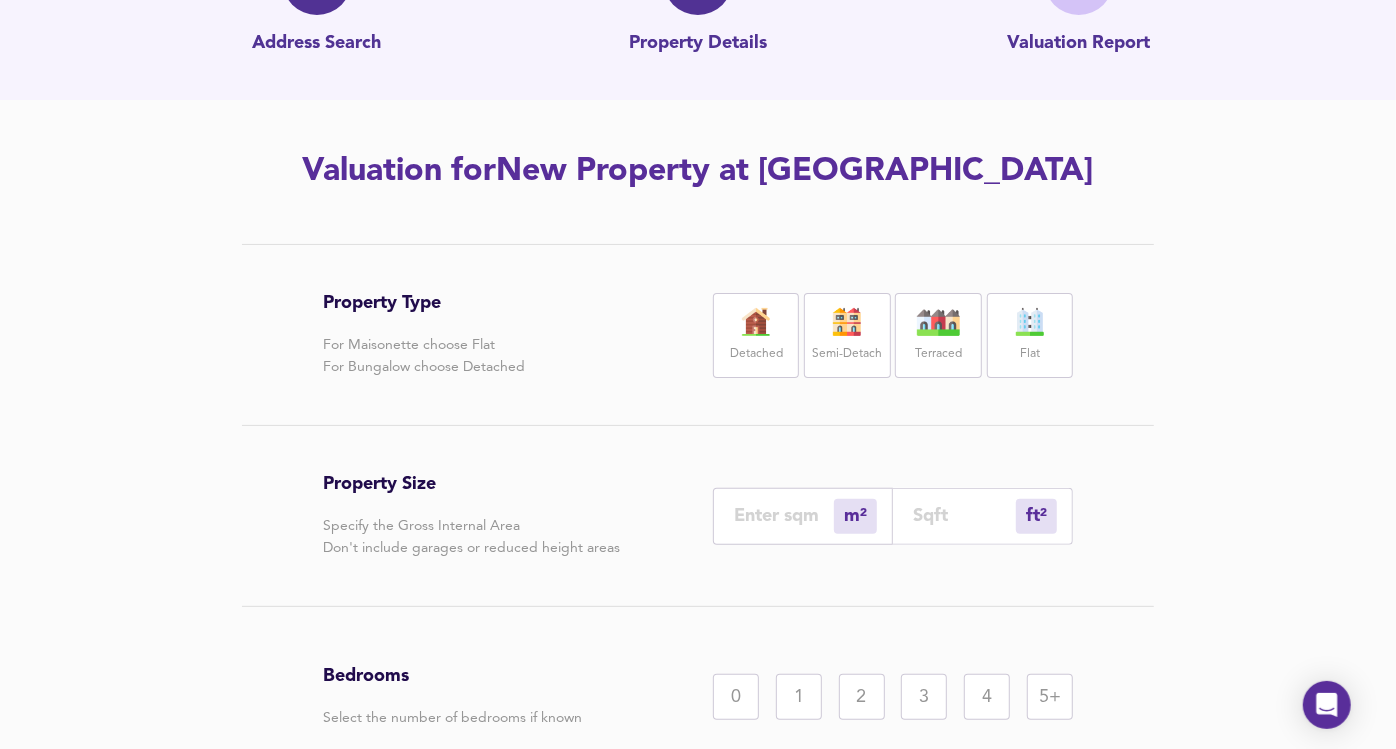 click on "Flat" at bounding box center [1030, 335] 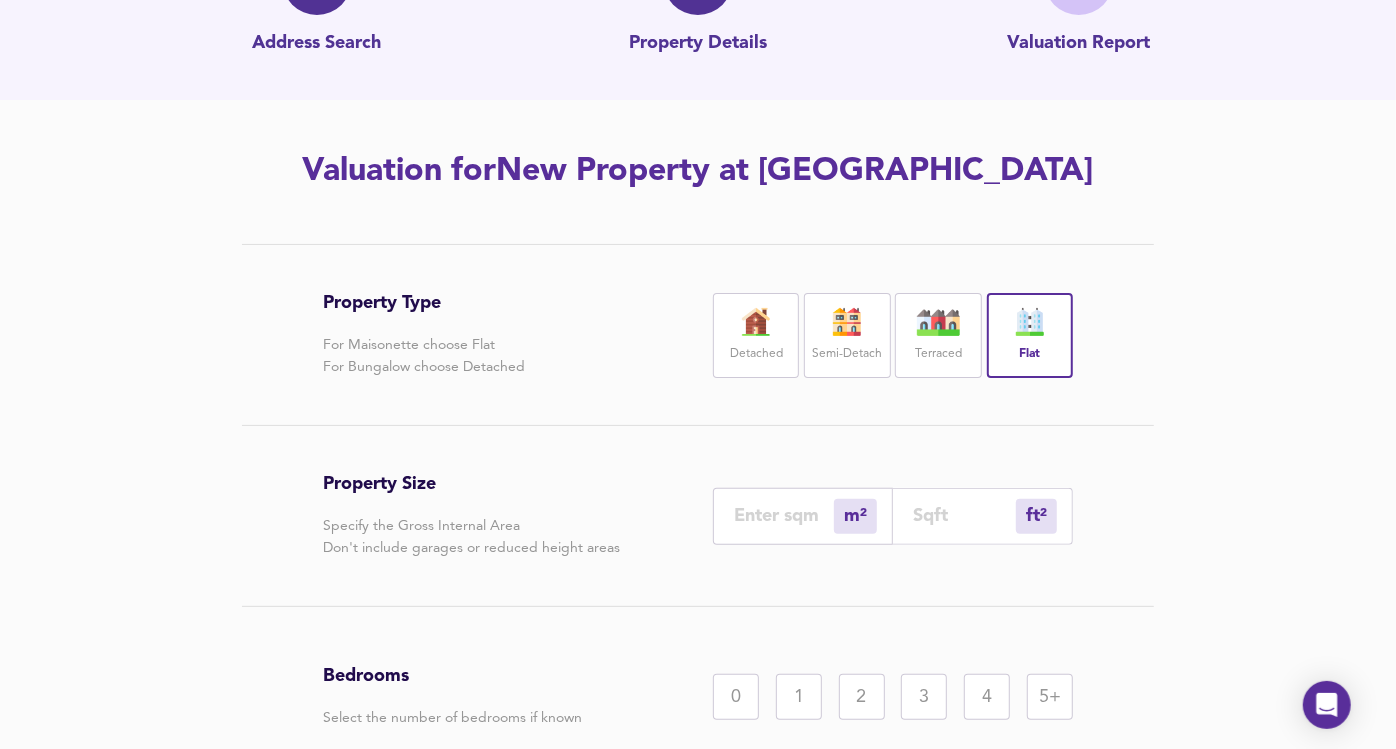 click at bounding box center (964, 515) 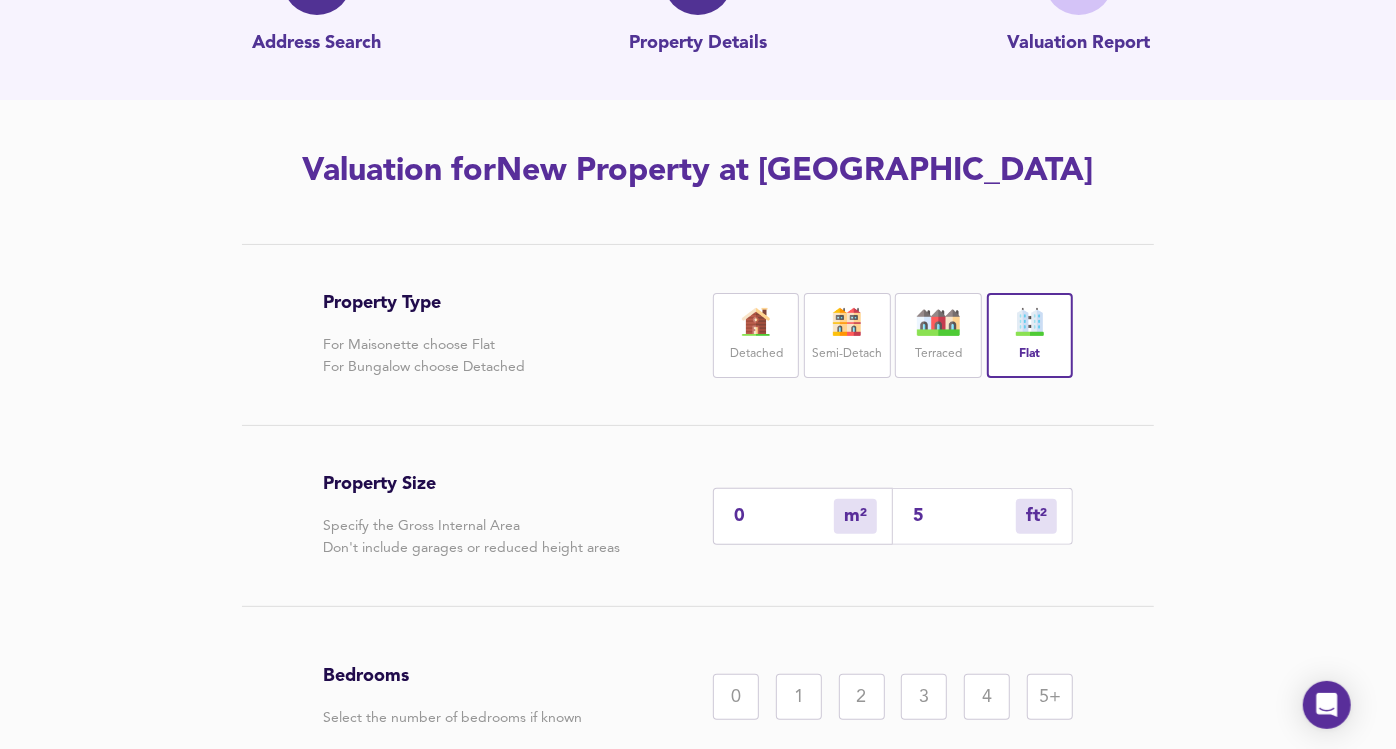 type on "5" 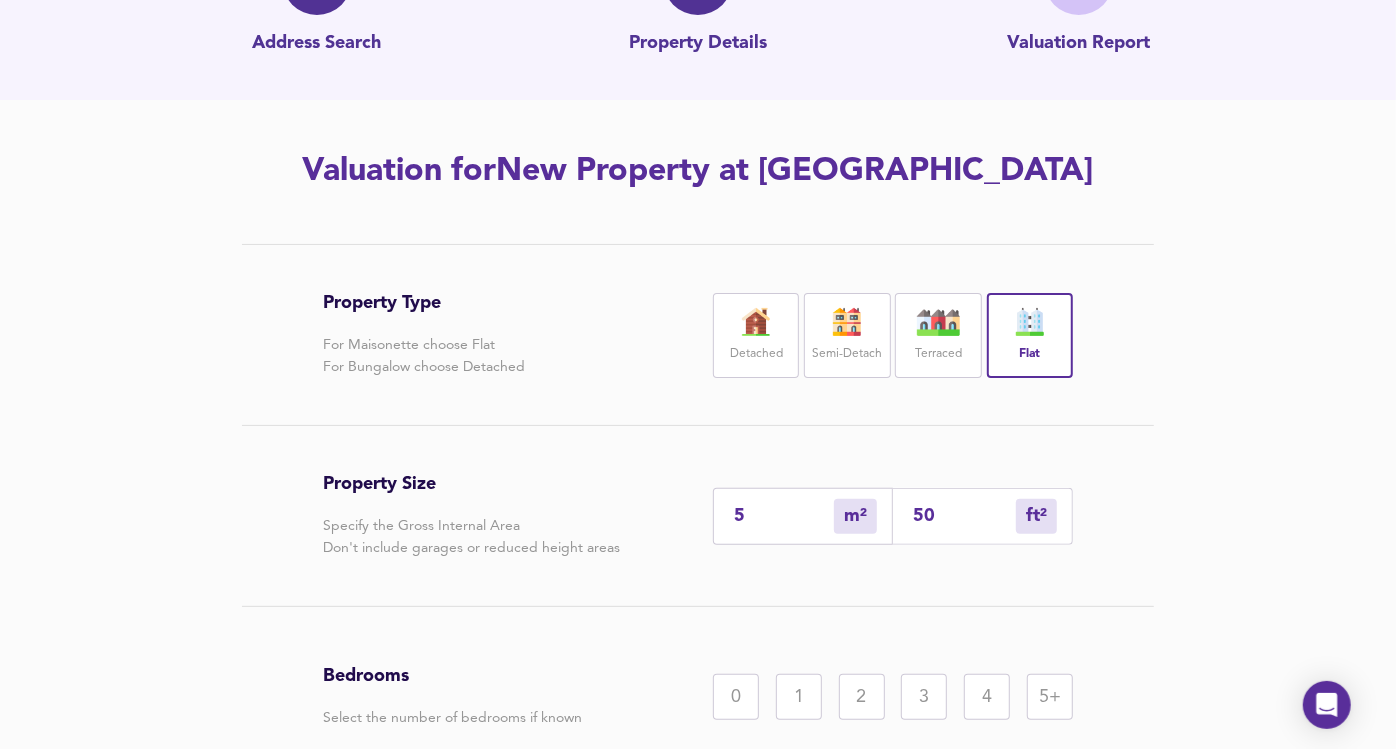 type on "46" 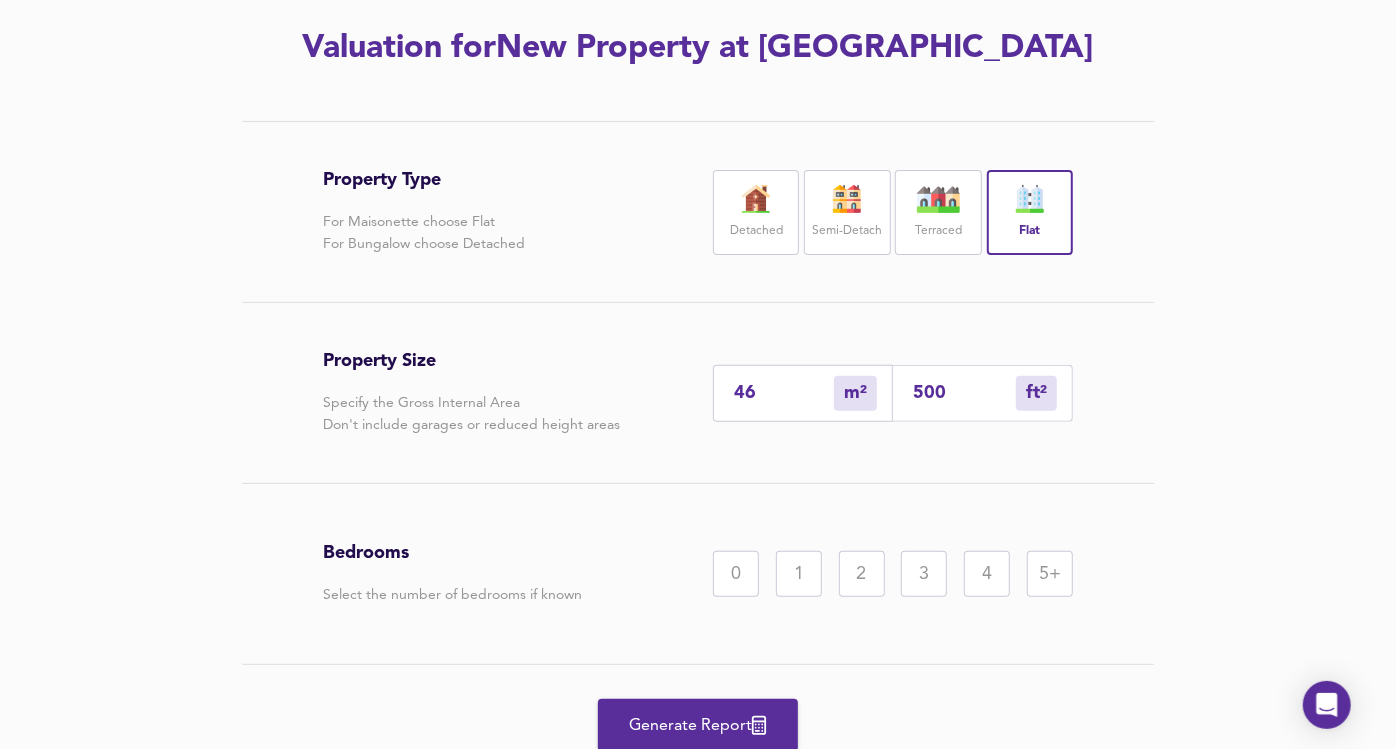 scroll, scrollTop: 288, scrollLeft: 0, axis: vertical 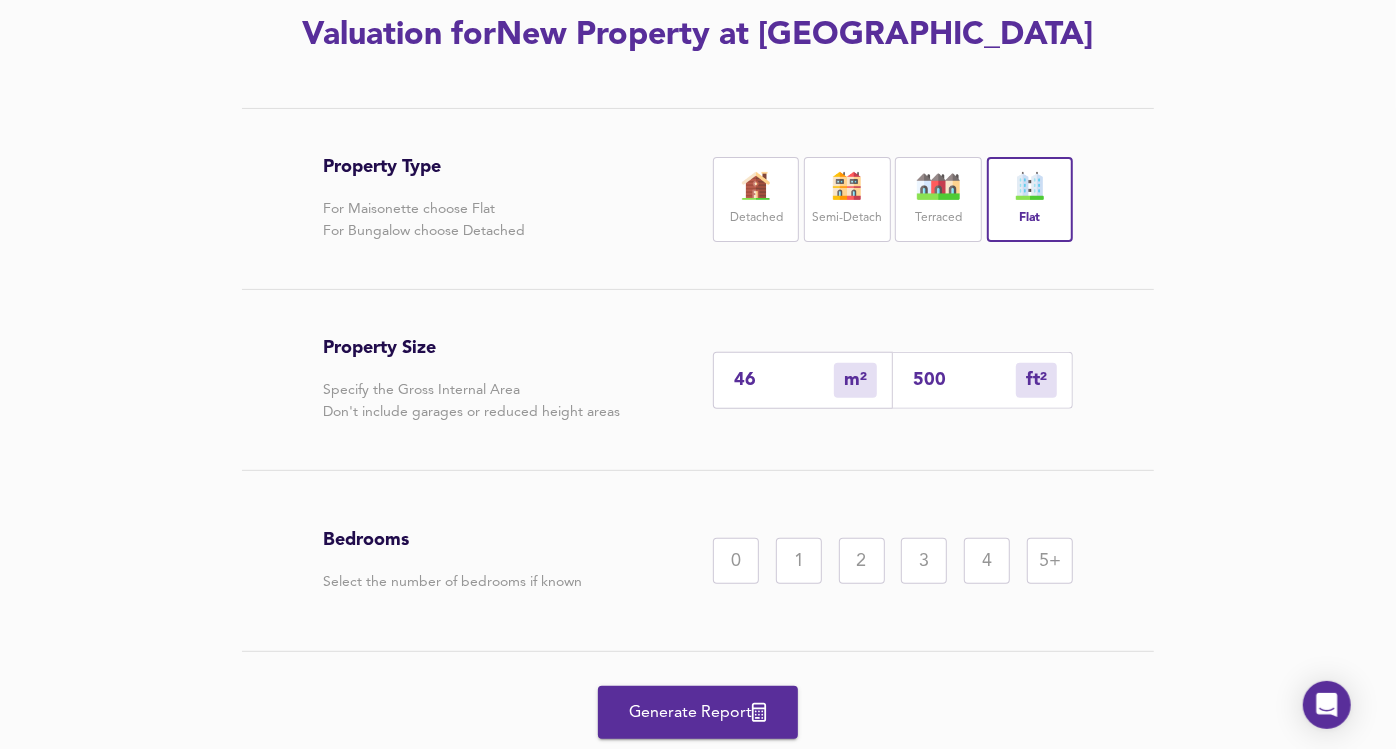 type on "500" 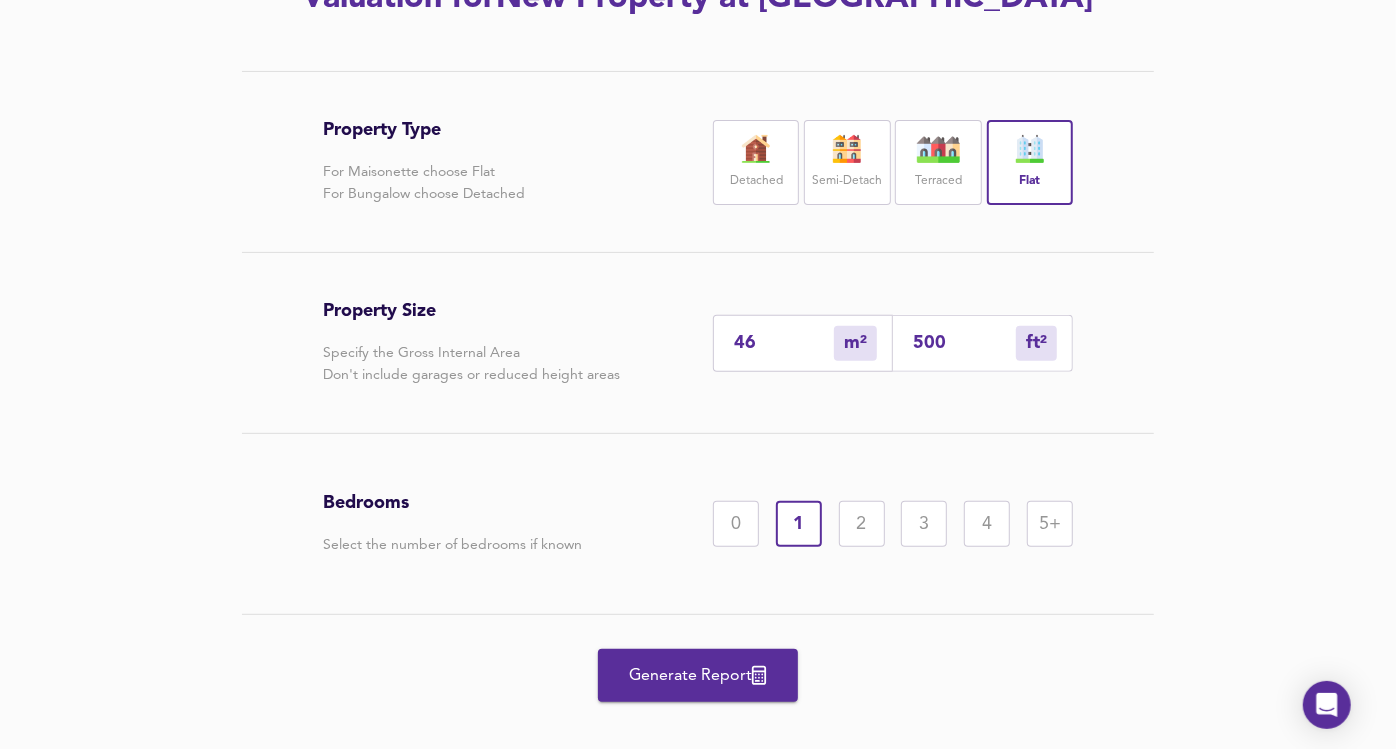 scroll, scrollTop: 328, scrollLeft: 0, axis: vertical 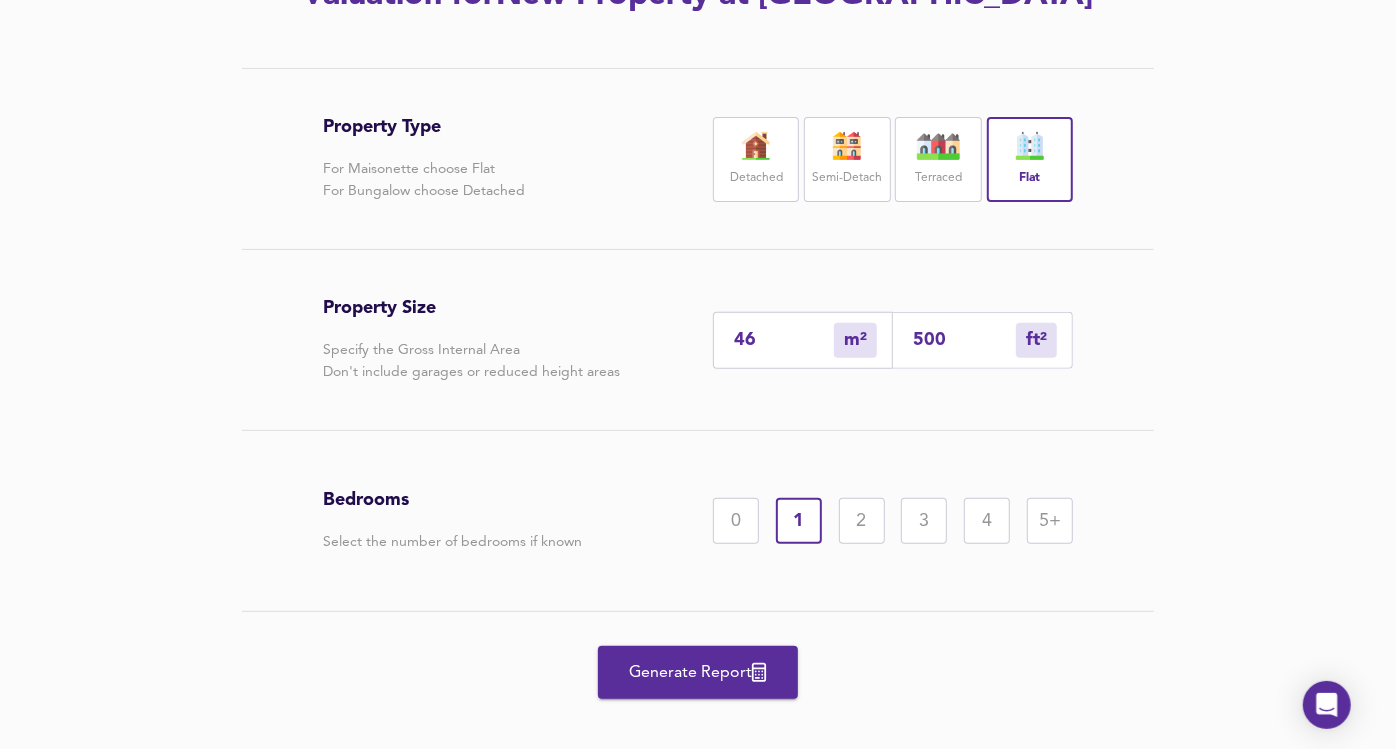 click on "Generate Report" at bounding box center (698, 673) 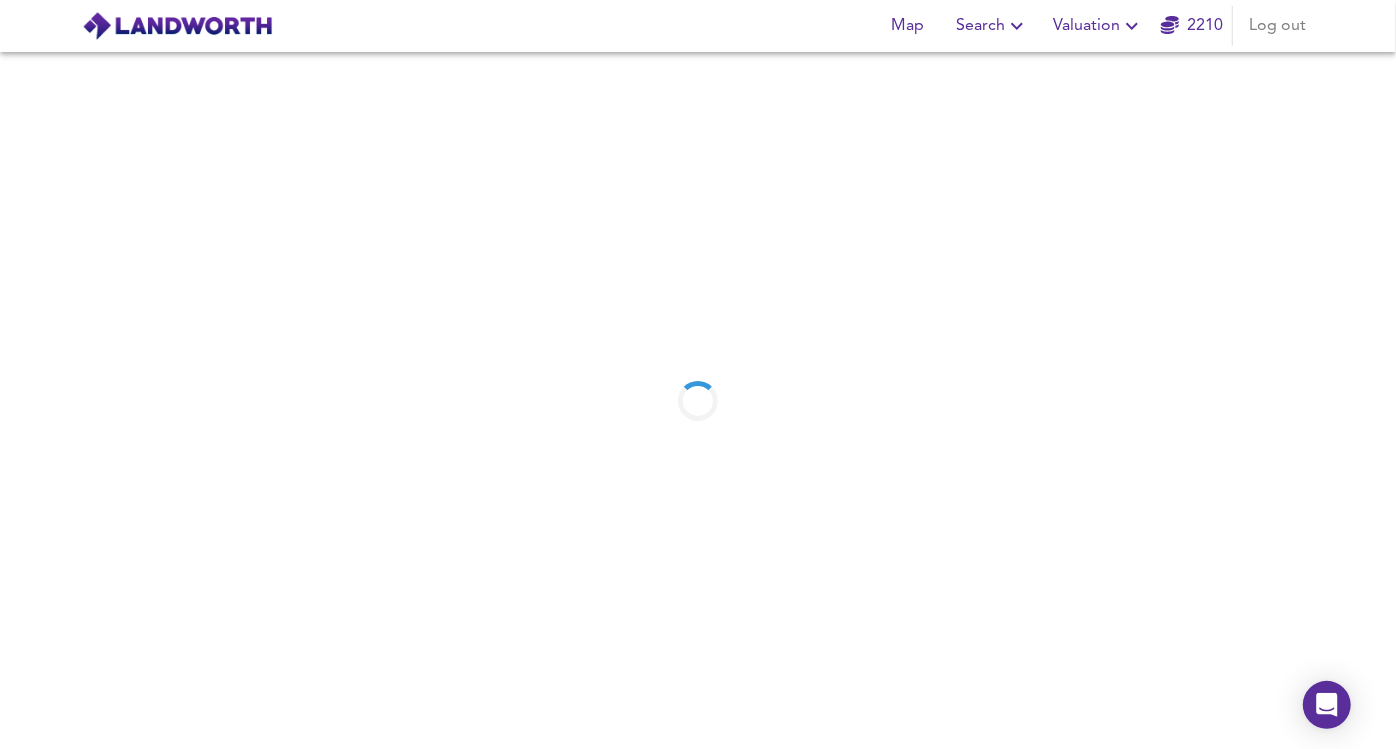 scroll, scrollTop: 0, scrollLeft: 0, axis: both 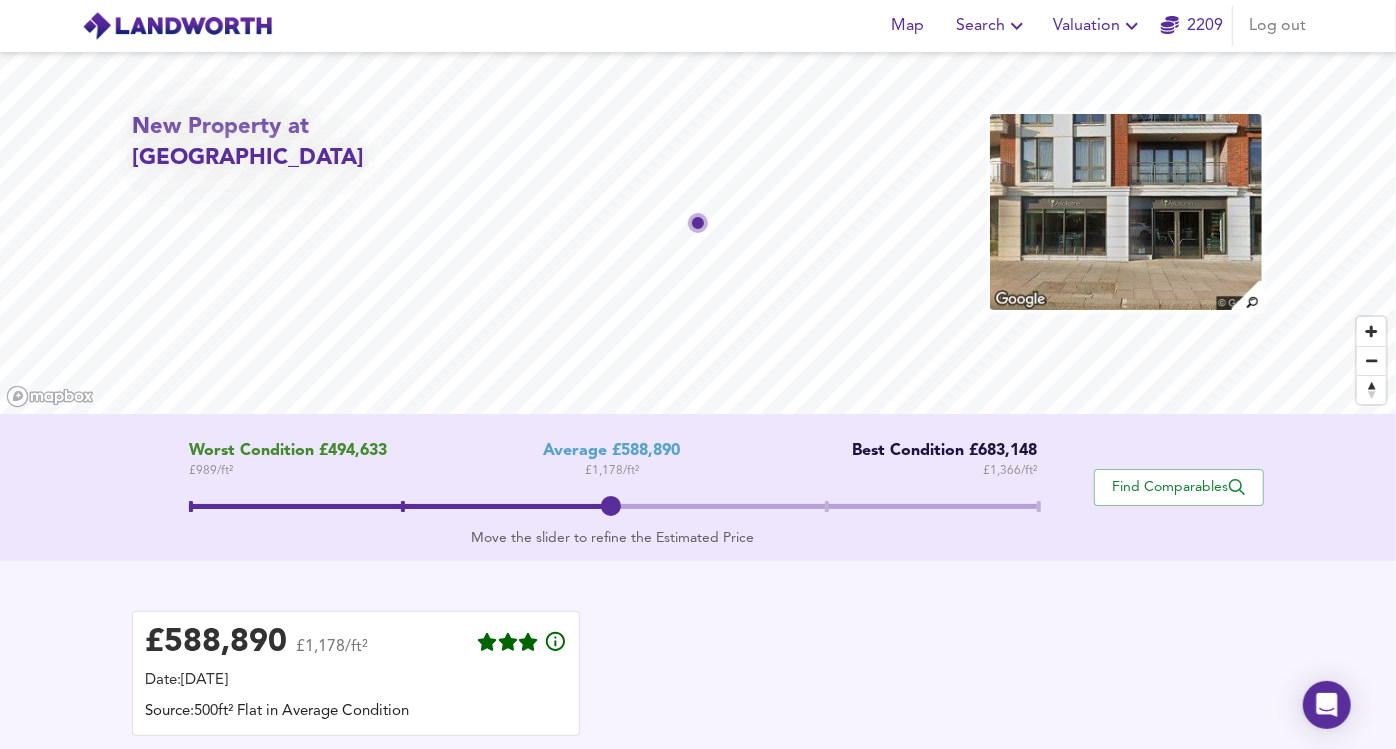 click at bounding box center [613, 509] 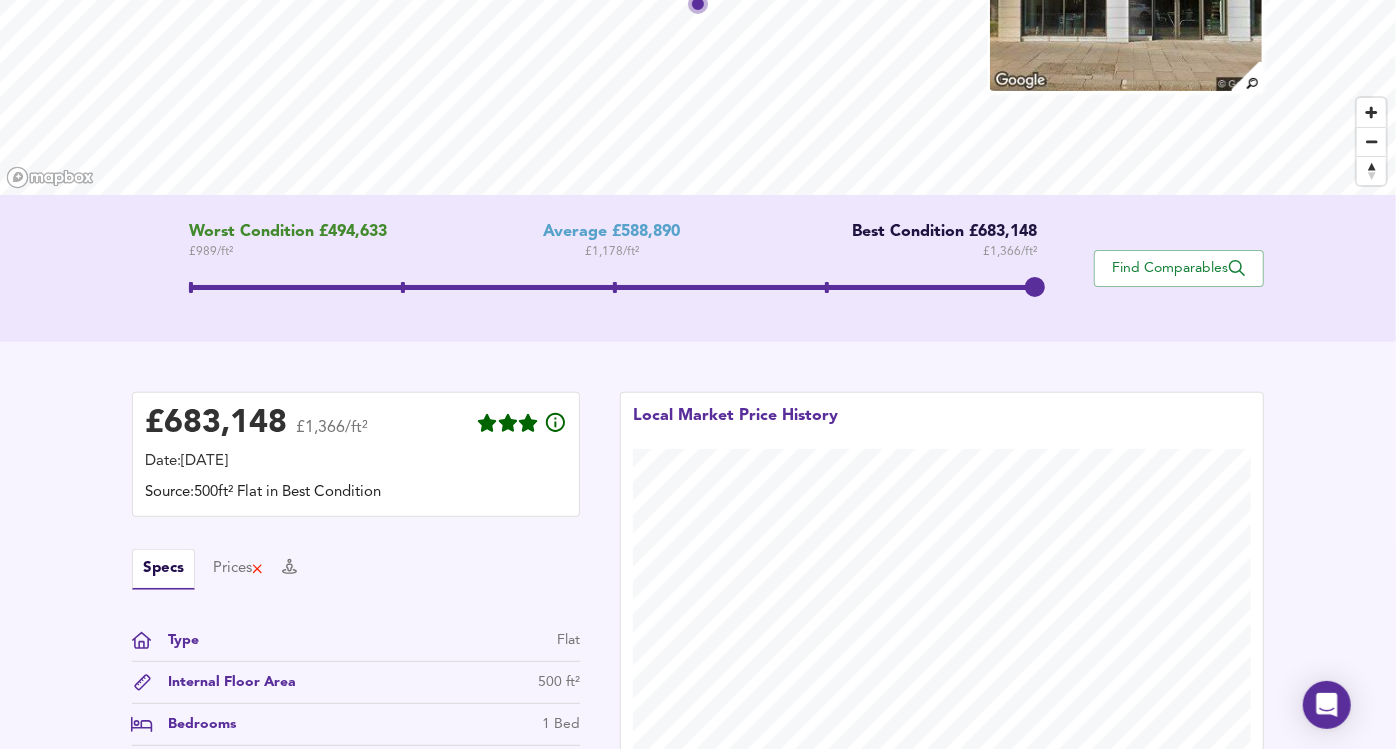 scroll, scrollTop: 220, scrollLeft: 0, axis: vertical 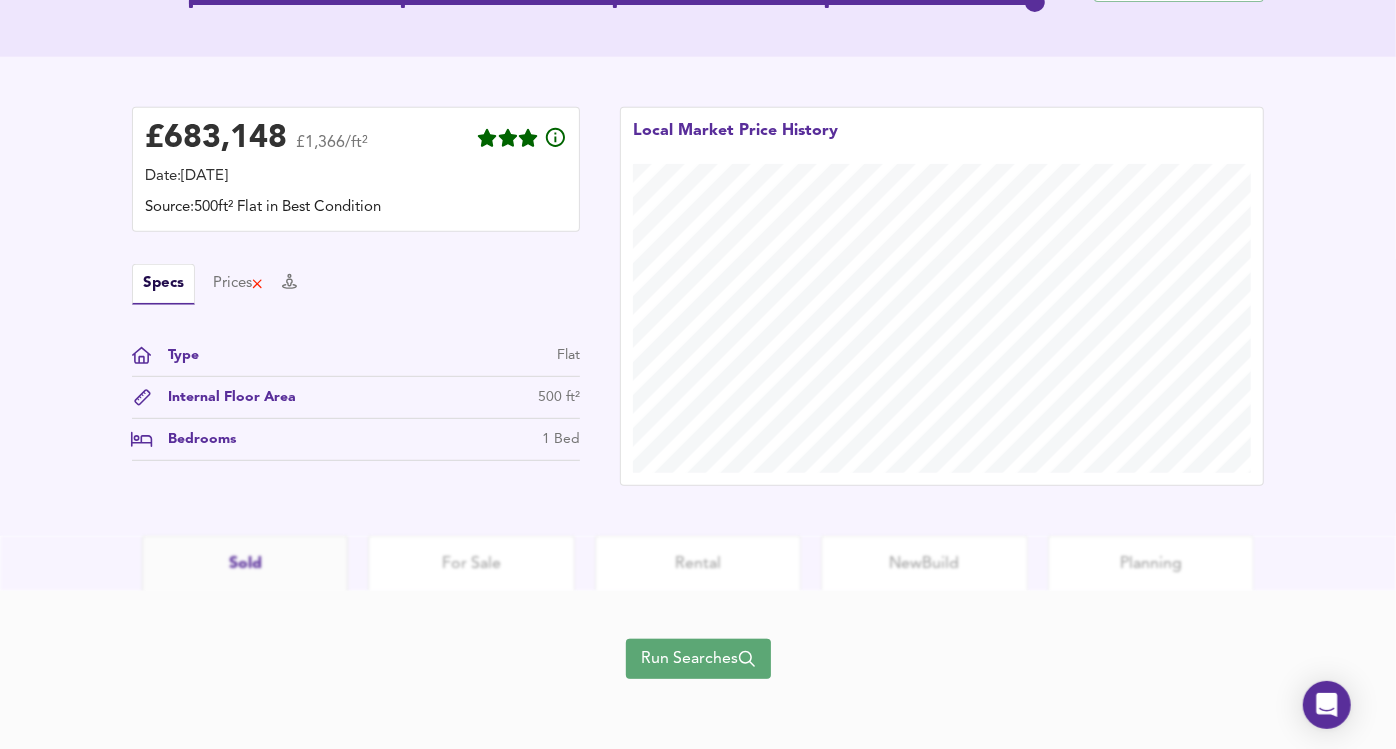 click on "Run Searches" at bounding box center [698, 659] 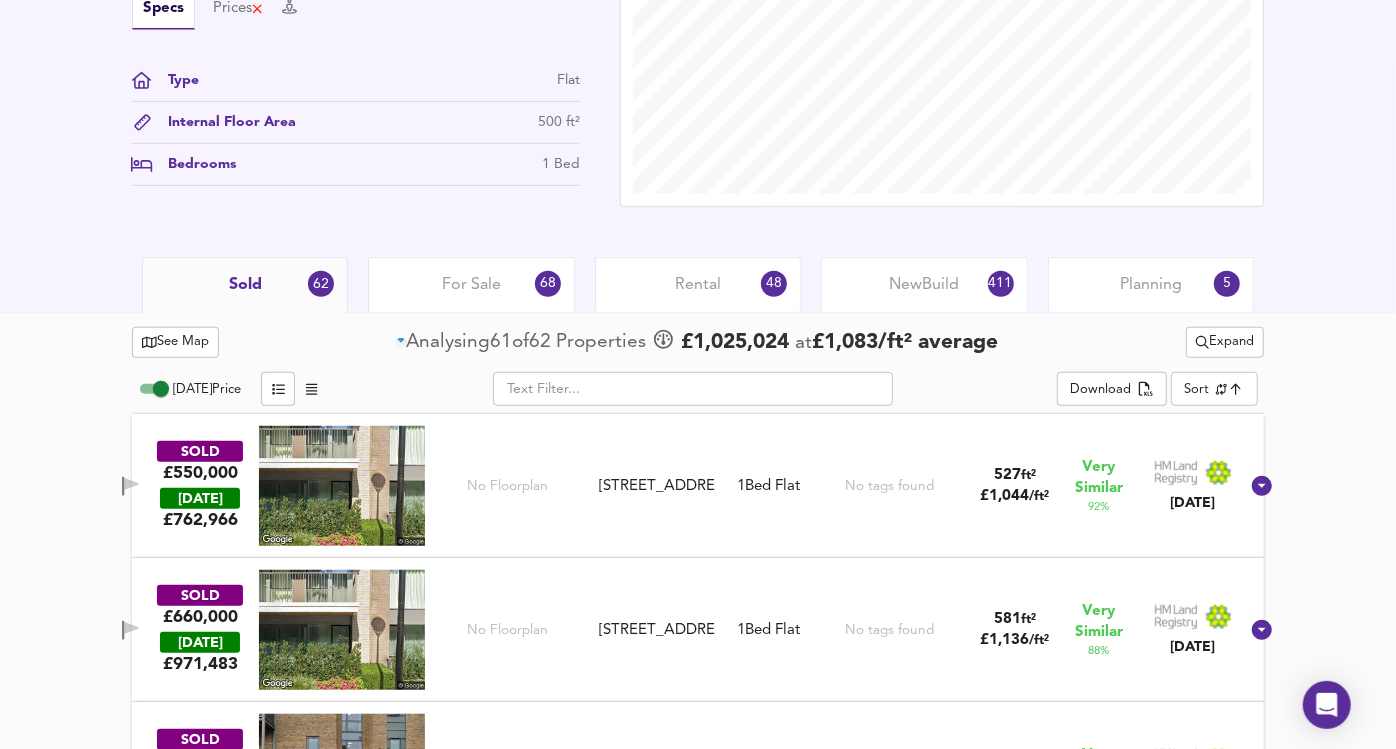 scroll, scrollTop: 697, scrollLeft: 0, axis: vertical 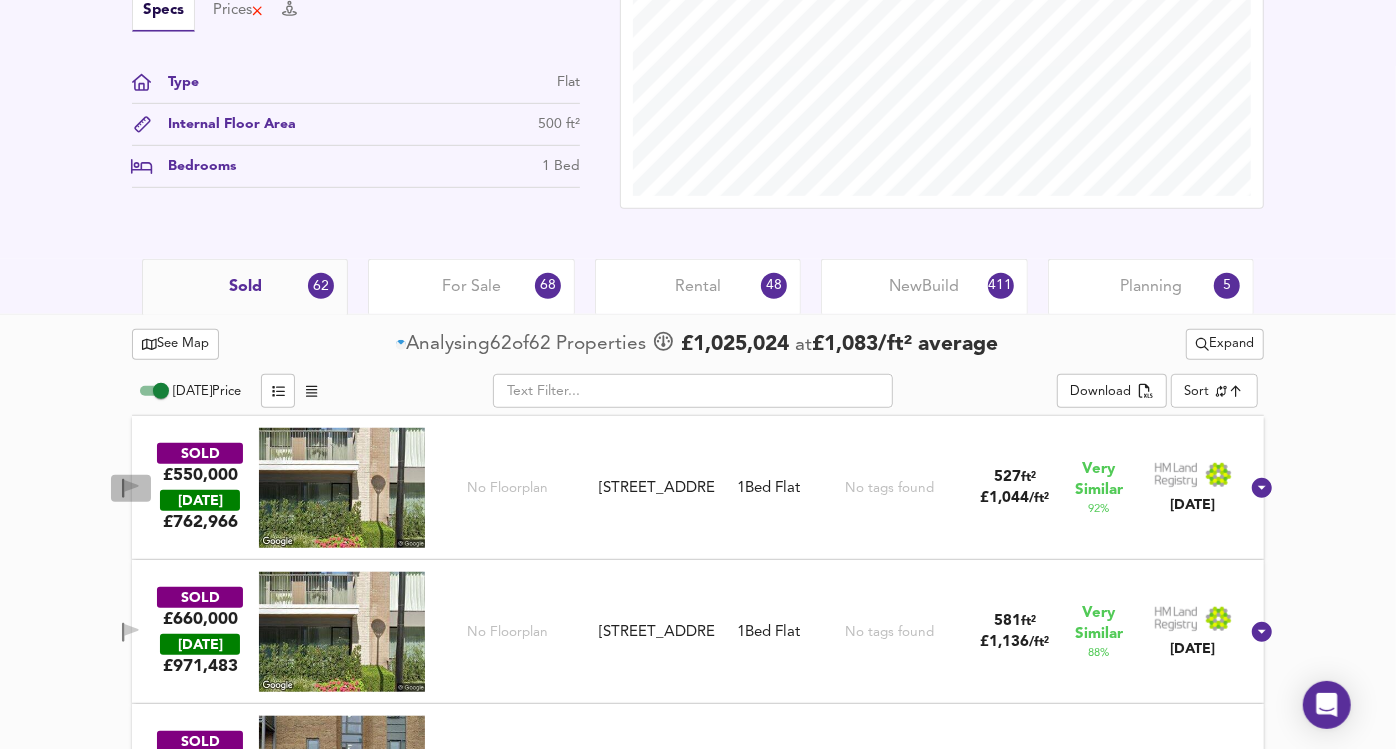 click 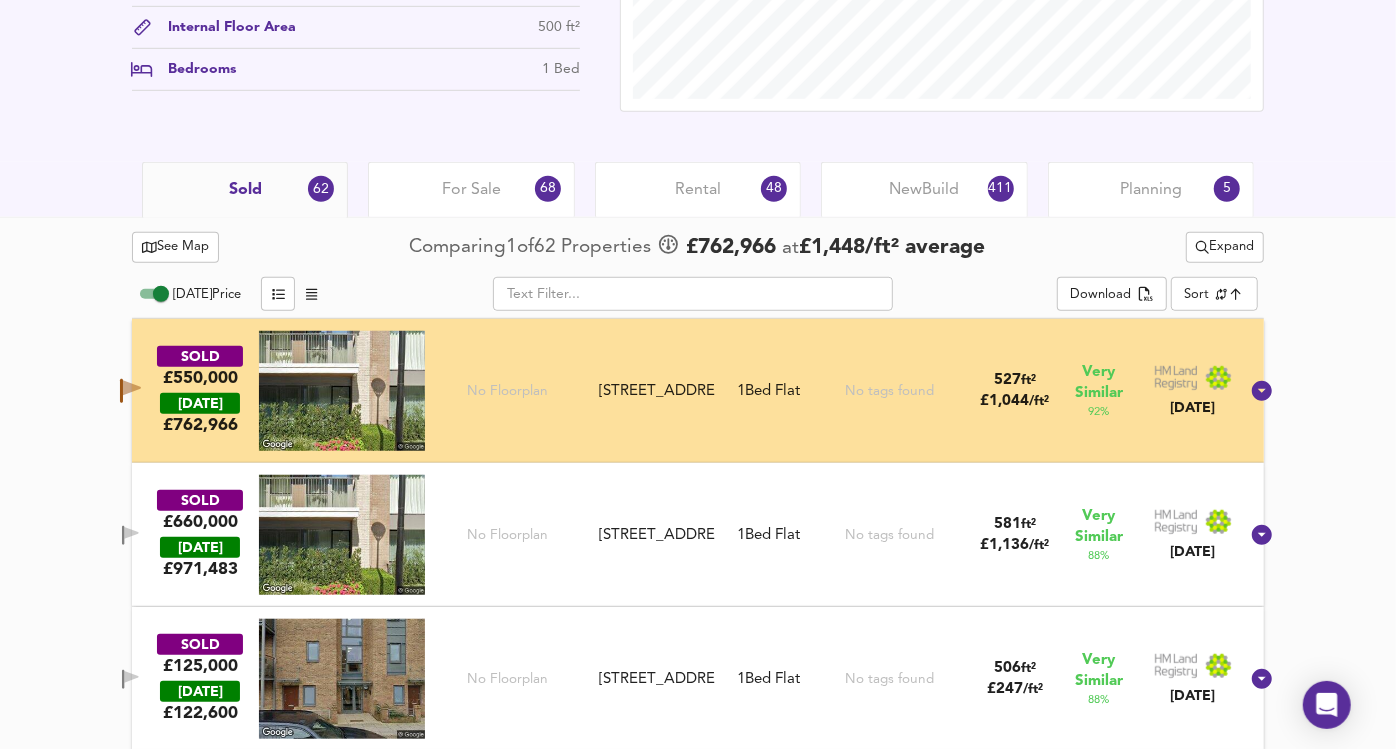 scroll, scrollTop: 816, scrollLeft: 0, axis: vertical 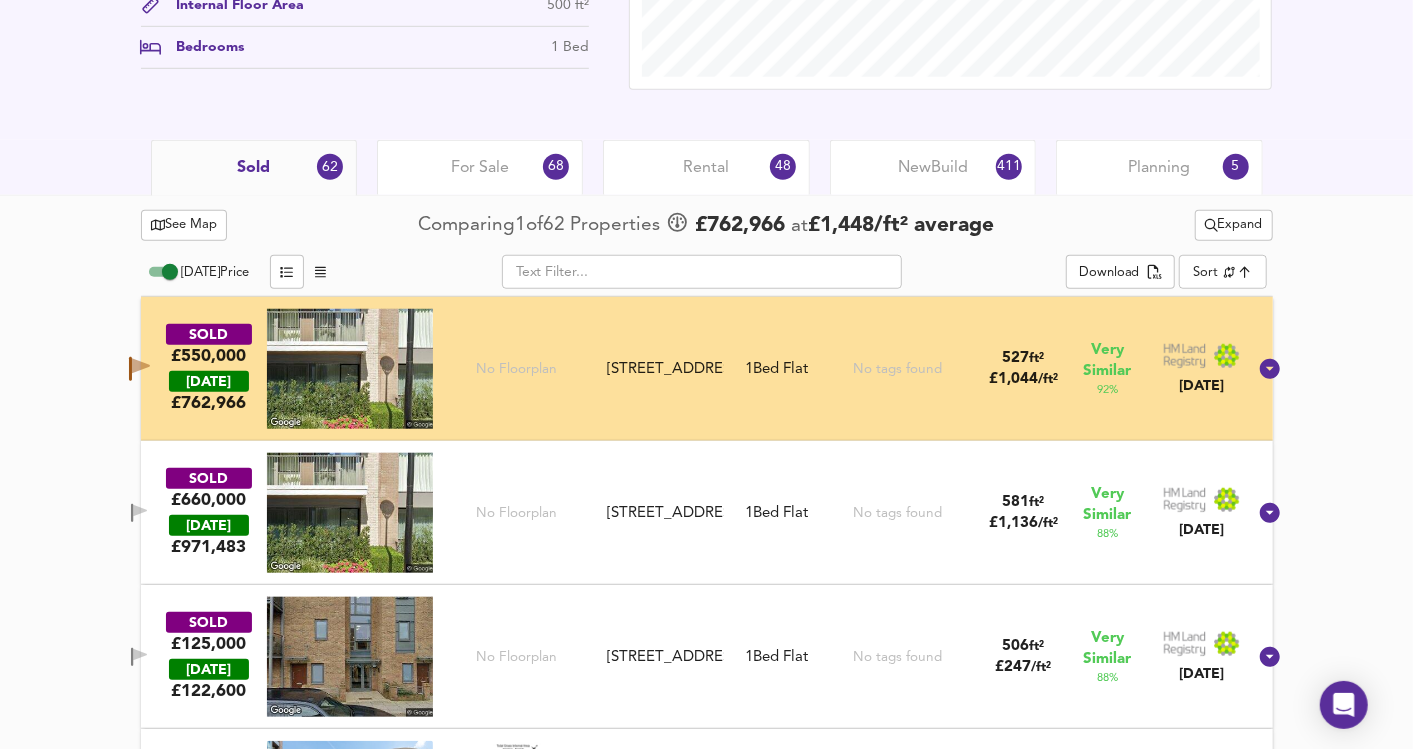 click on "Map Search Valuation    2209 Log out New Property at SW6 2FL Download Share £ 683,148   £1,366/ft²   Date:  [DATE] Source:  500ft² Flat in Best Condition EDIT Specs Prices   Type Flat Internal Floor Area 500 ft² Bedrooms 1 Bed   Local Market Price History   Sold 62 For Sale 68 Rental 48 New  Build 411 Planning 5   See Map Comparing  1  of  62   Properties     £ 762,966   at  £ 1,448 / ft²   average      Expand [DATE]  Price           ​ Download   Sort   similarityscore ​ SOLD £550,000   [DATE]  £ 762,966 [STREET_ADDRESS] [STREET_ADDRESS] 1  Bed   Flat No tags found 527 ft² £ 1,044 / ft² Very Similar 92 % [DATE] SOLD £660,000   [DATE]  £ 971,483 No Floorplan Flat [GEOGRAPHIC_DATA], [STREET_ADDRESS] Flat [STREET_ADDRESS] 1  Bed   Flat No tags found 581 ft² £ 1,136 / ft² Very Similar 88 % [DATE] SOLD £125,000   [DATE]  £" at bounding box center [706, -442] 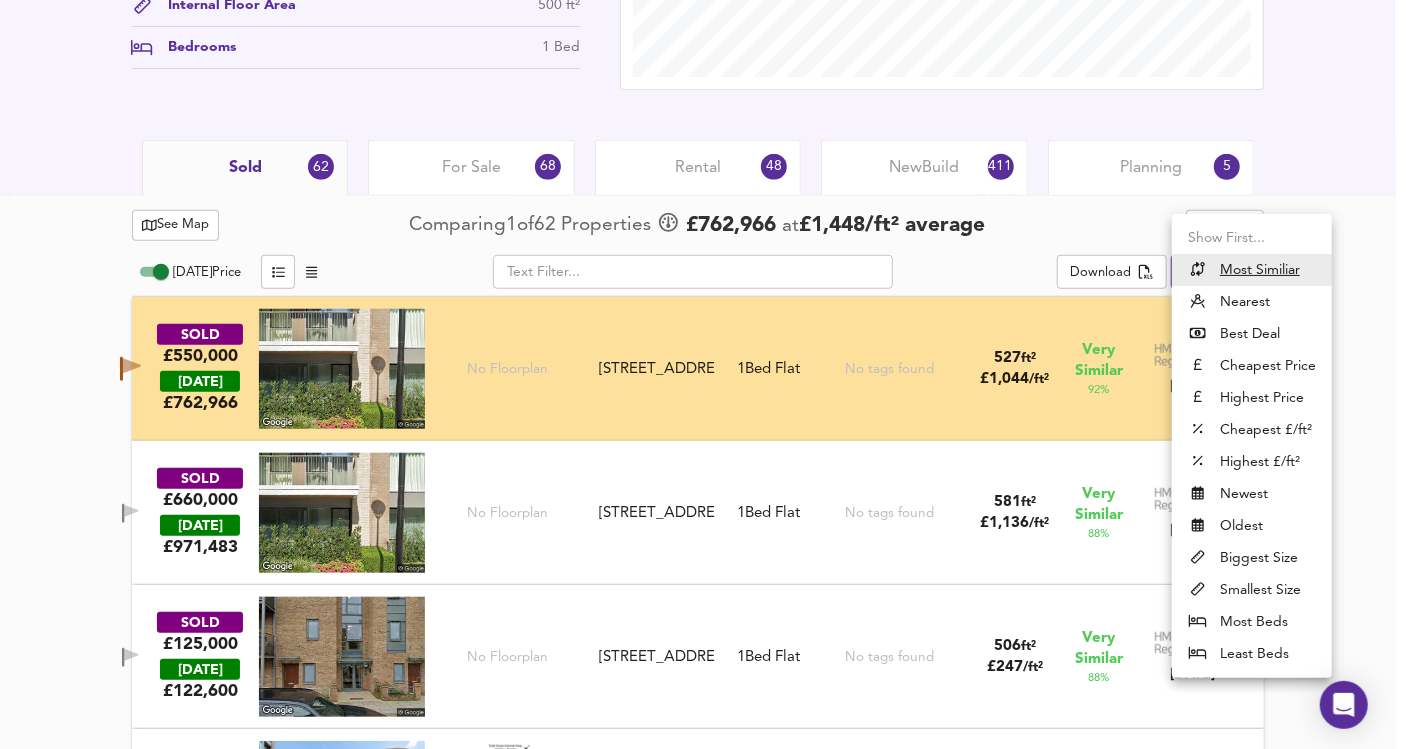click at bounding box center (706, 374) 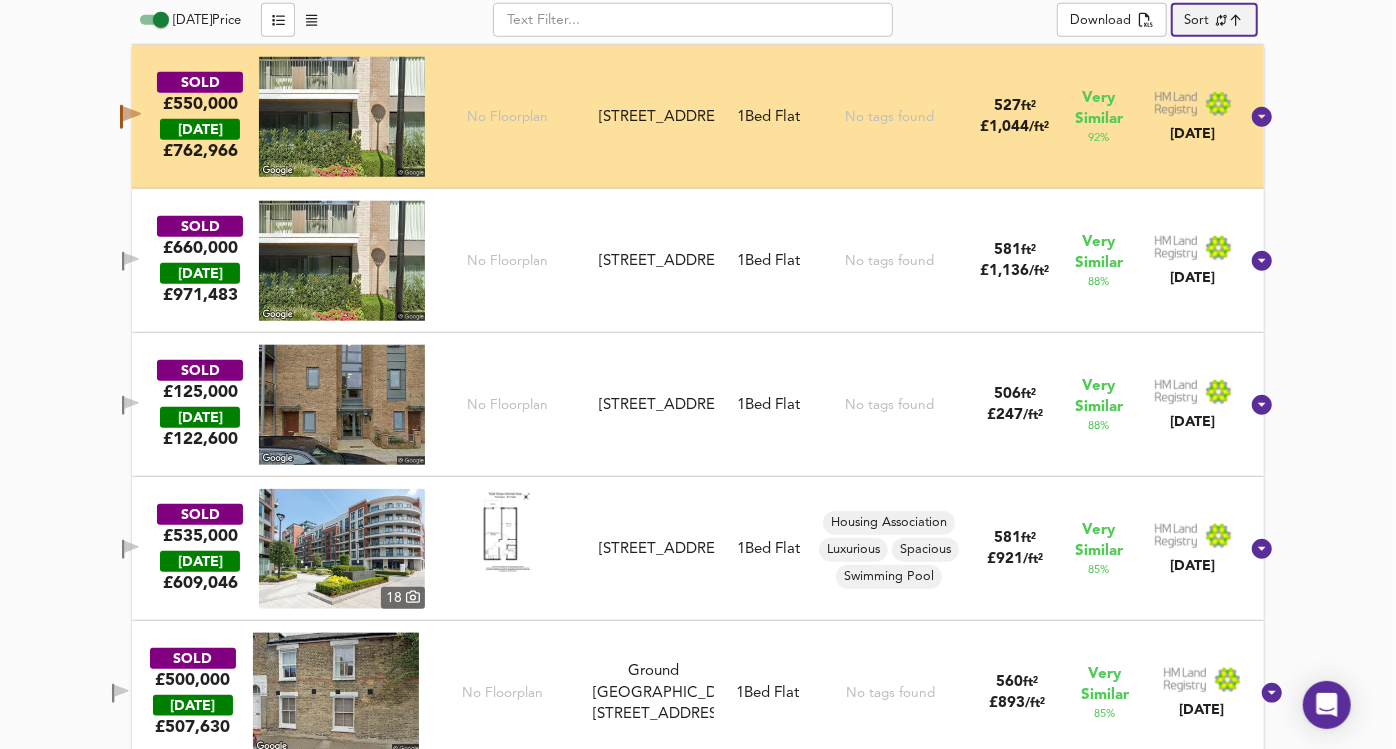 scroll, scrollTop: 1090, scrollLeft: 0, axis: vertical 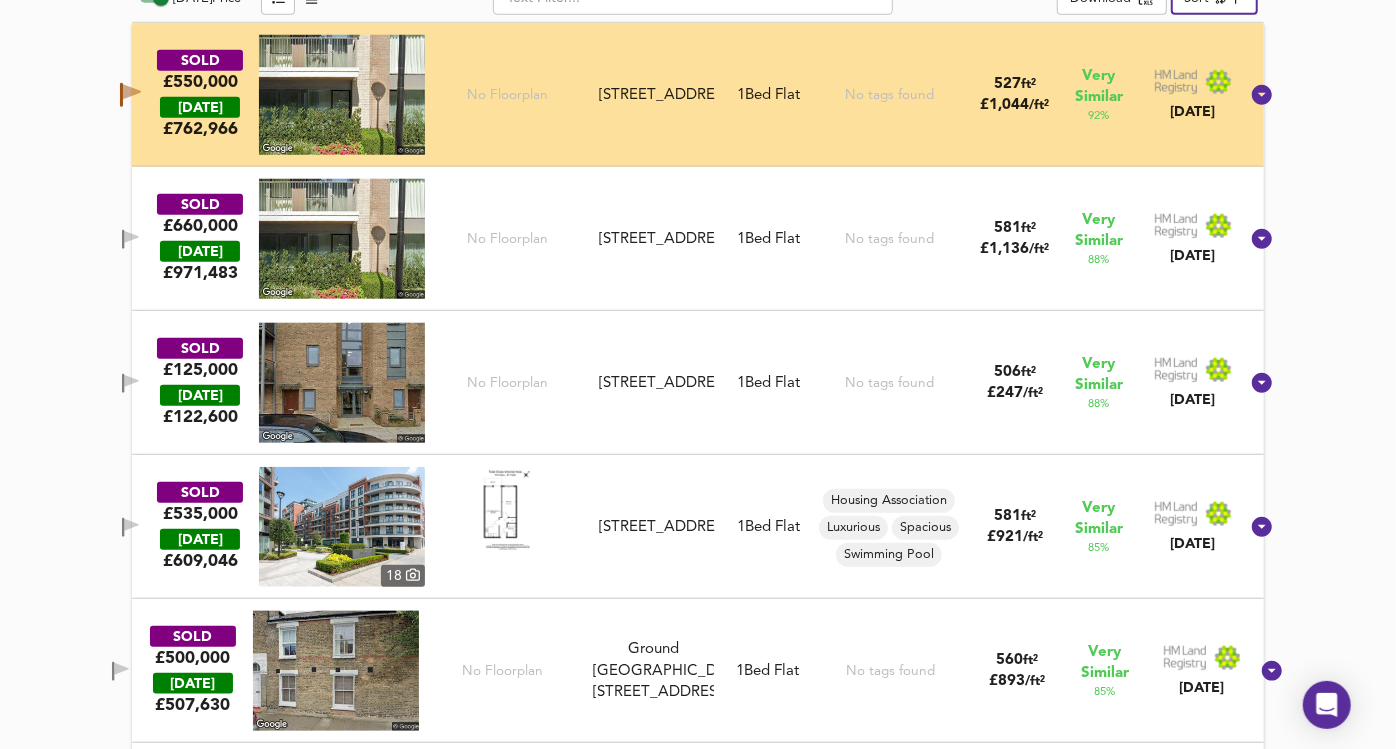 click 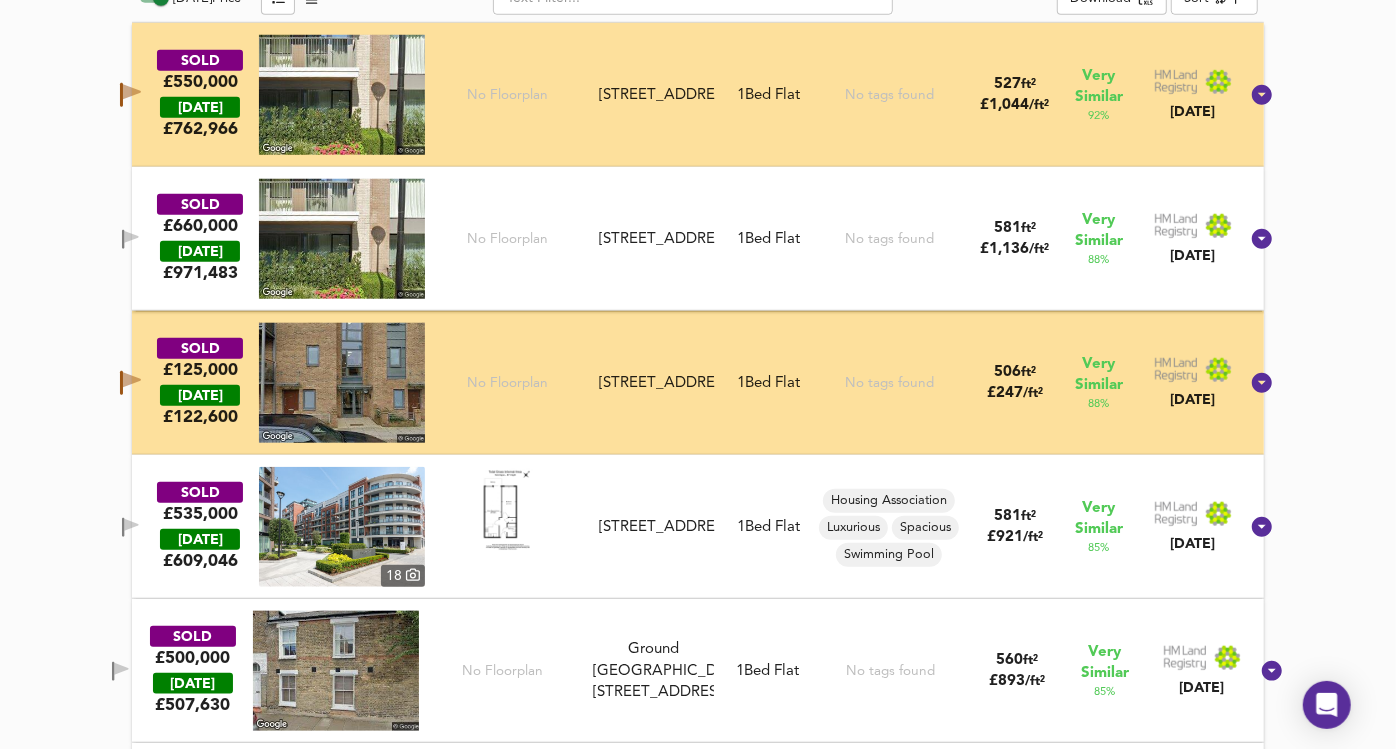 click at bounding box center [131, 527] 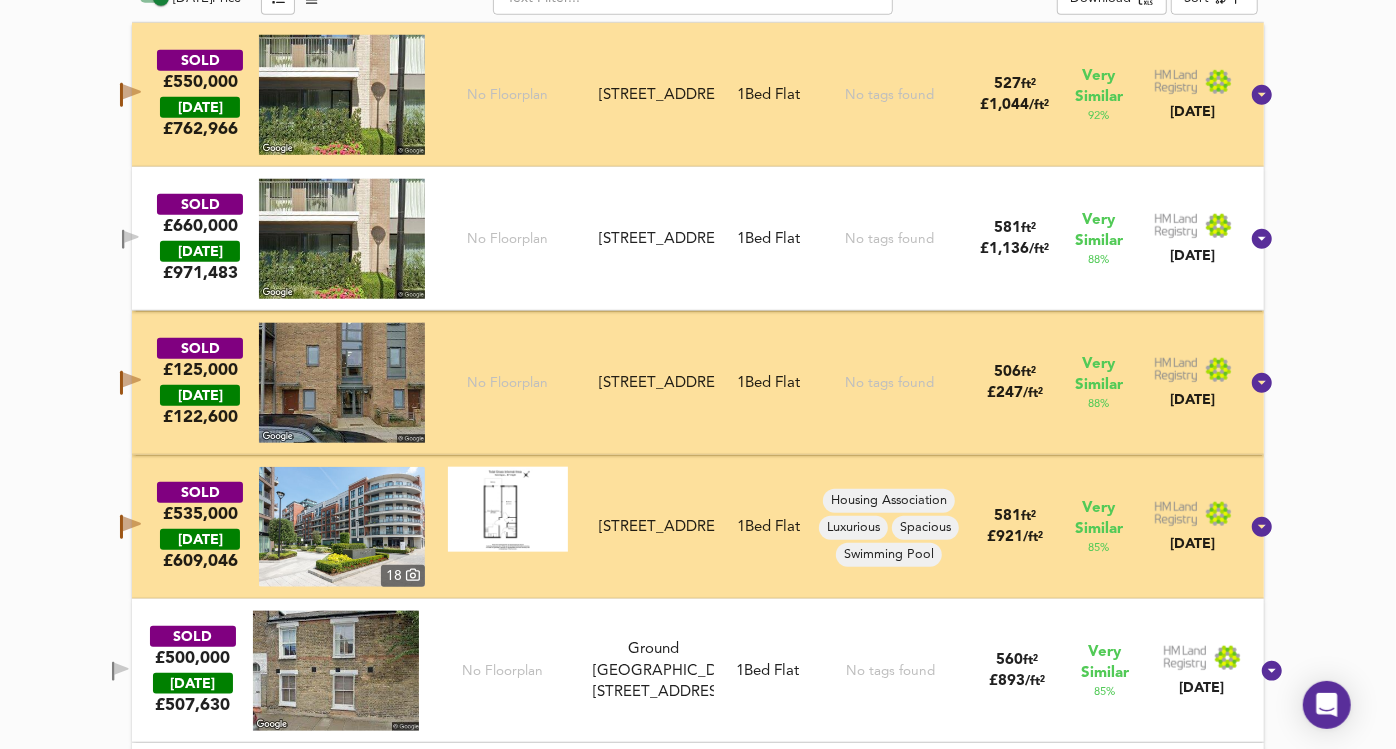 click at bounding box center [121, 671] 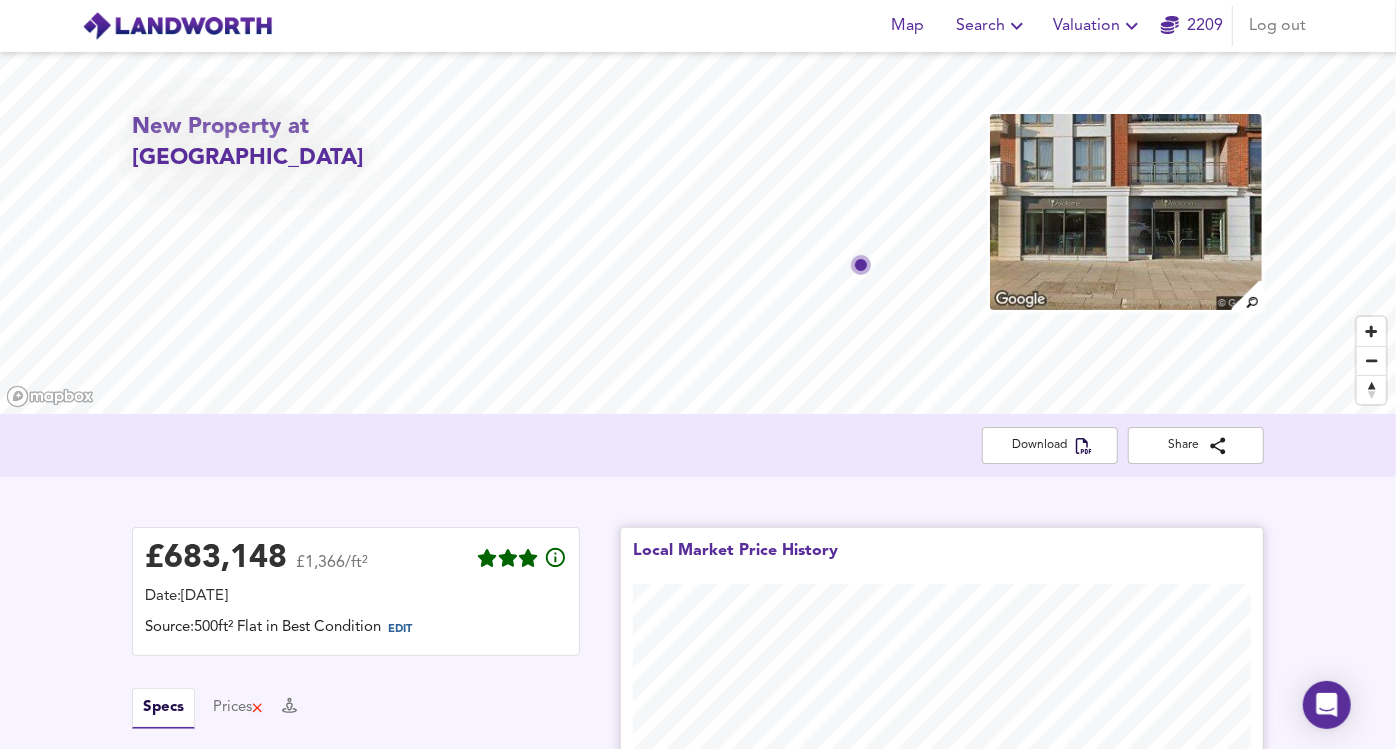 scroll, scrollTop: 608, scrollLeft: 0, axis: vertical 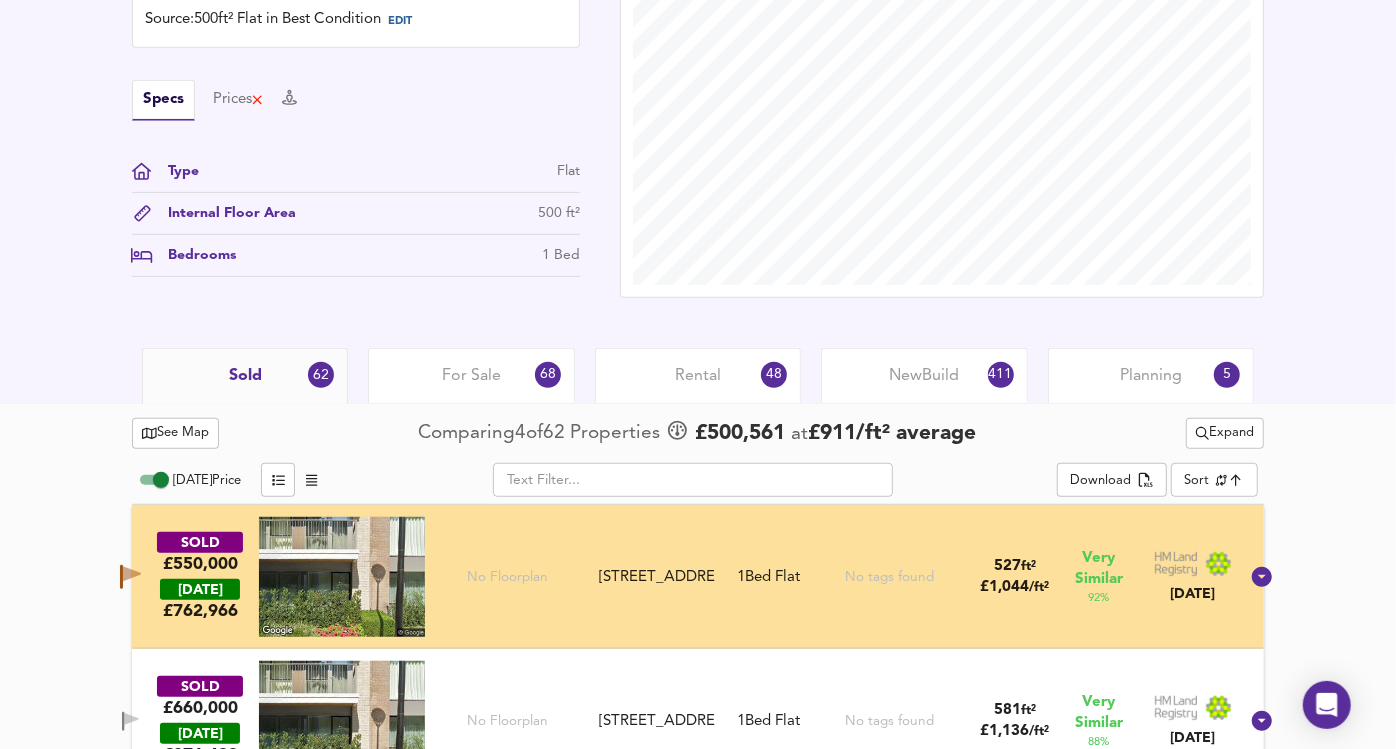 click on "For Sale" at bounding box center [471, 376] 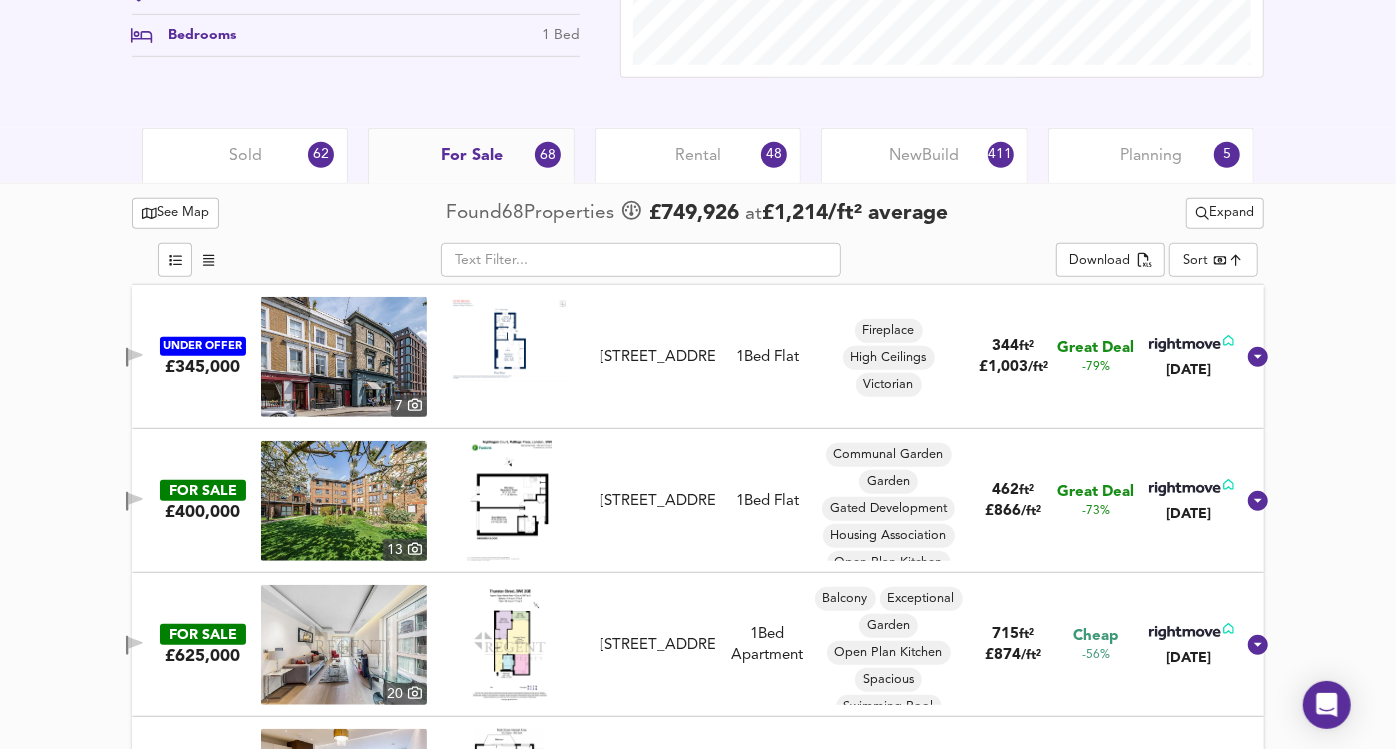 scroll, scrollTop: 830, scrollLeft: 0, axis: vertical 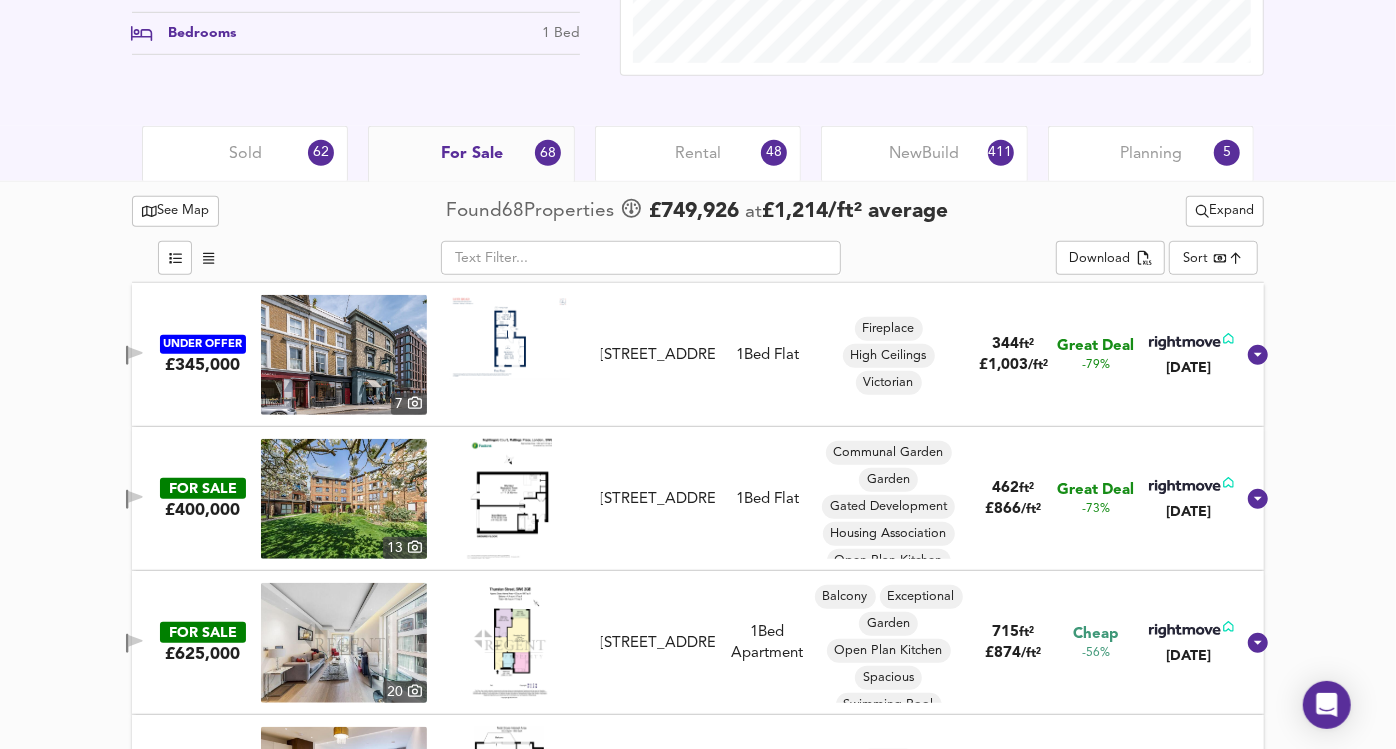 click at bounding box center (134, 355) 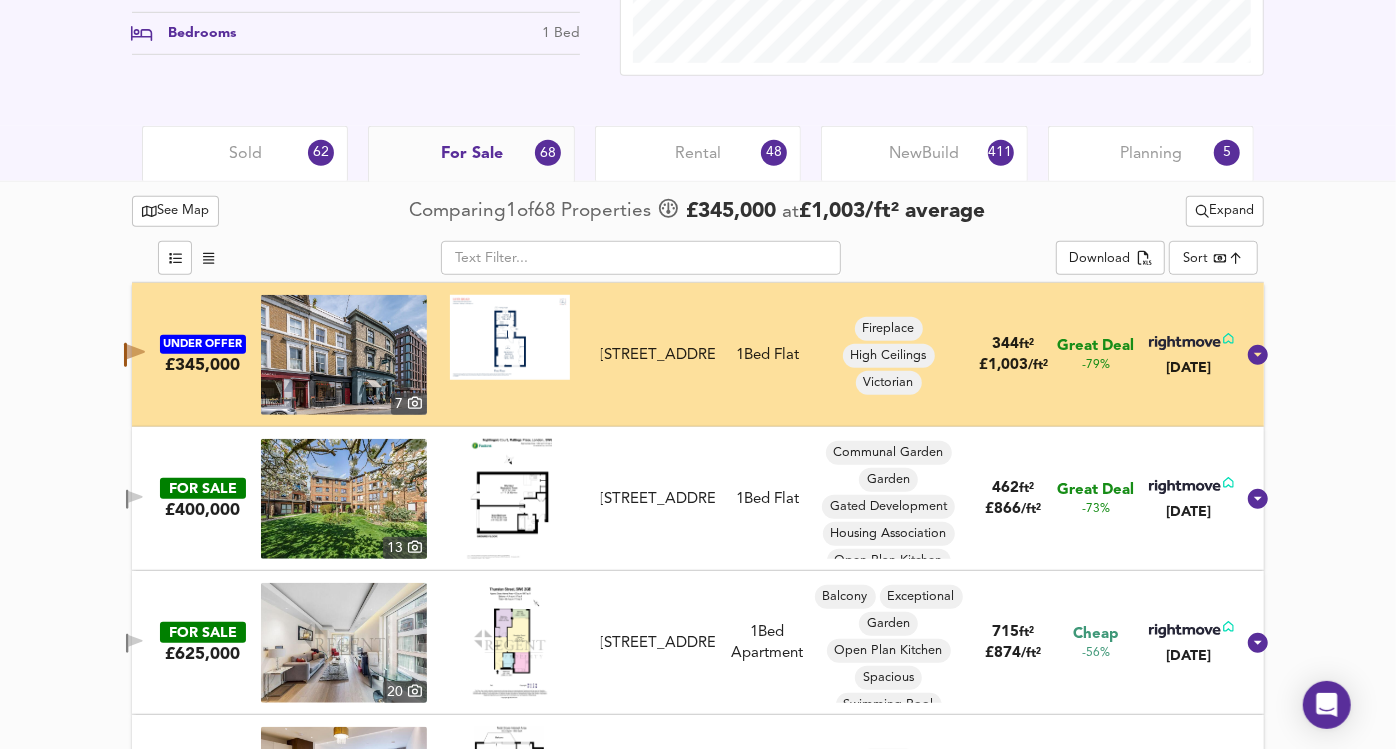 click on "FOR SALE £400,000     [STREET_ADDRESS][GEOGRAPHIC_DATA][STREET_ADDRESS] 1  Bed   Flat [GEOGRAPHIC_DATA] Development Housing Association Open Plan Kitchen 462 ft² £ 866 / ft² Great Deal -73% [DATE]" at bounding box center [674, 499] 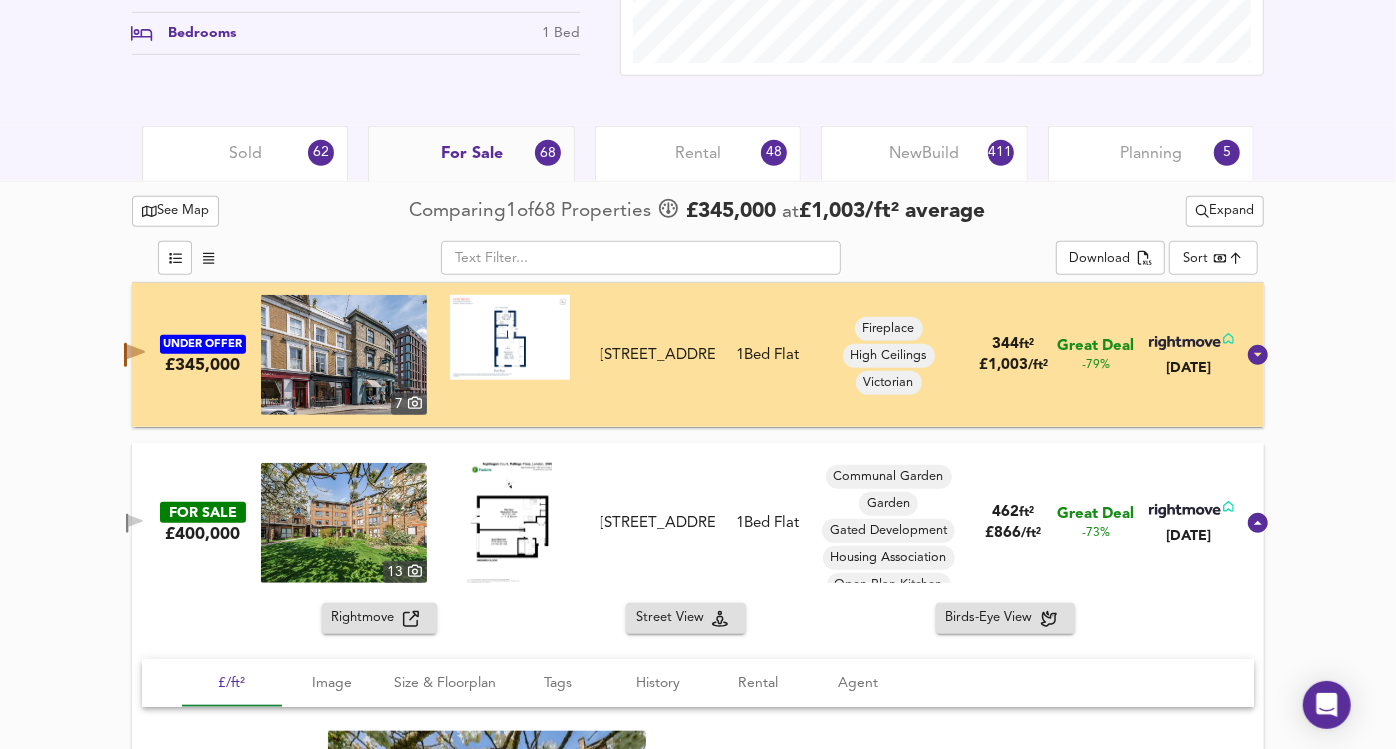click on "See Map Comparing  1  of  68   Properties     £ 345,000   at  £ 1,003 / ft²   average      Expand           ​ Download   Sort   bestdeal ​ UNDER OFFER £345,000     [STREET_ADDRESS] 1  Bed   Flat Fireplace High Ceilings Victorian 344 ft² £ 1,003 / ft² Great Deal -79% [DATE] FOR SALE £400,000     [STREET_ADDRESS][GEOGRAPHIC_DATA][STREET_ADDRESS] 1  Bed   Flat Communal Garden Garden Gated Development Housing Association Open Plan Kitchen 462 ft² £ 866 / ft² Great Deal -73% [DATE] Rightmove       Street View       Birds-Eye View       £/ft² Image Size & Floorplan Tags History Rental Agent   13     Comparing to   191   nearby sales   Average Flat Sold Price -100% £ 1,453/ft² +100% Great Deal -73% £866/ft²   13     Floorplan Size: 43m² = 462ft² Communal Garden Garden Gated Development Housing Association Open Plan Kitchen [DATE] :" at bounding box center (698, 5351) 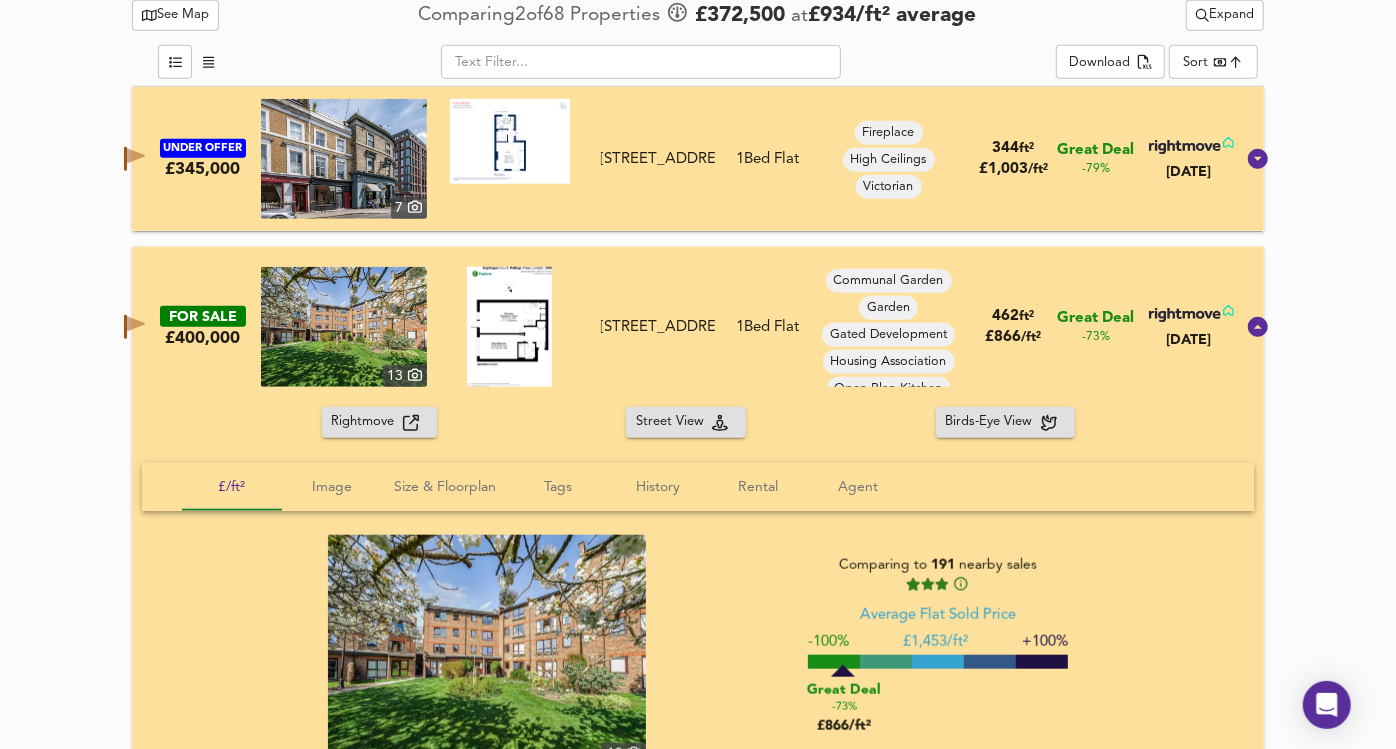 scroll, scrollTop: 1131, scrollLeft: 0, axis: vertical 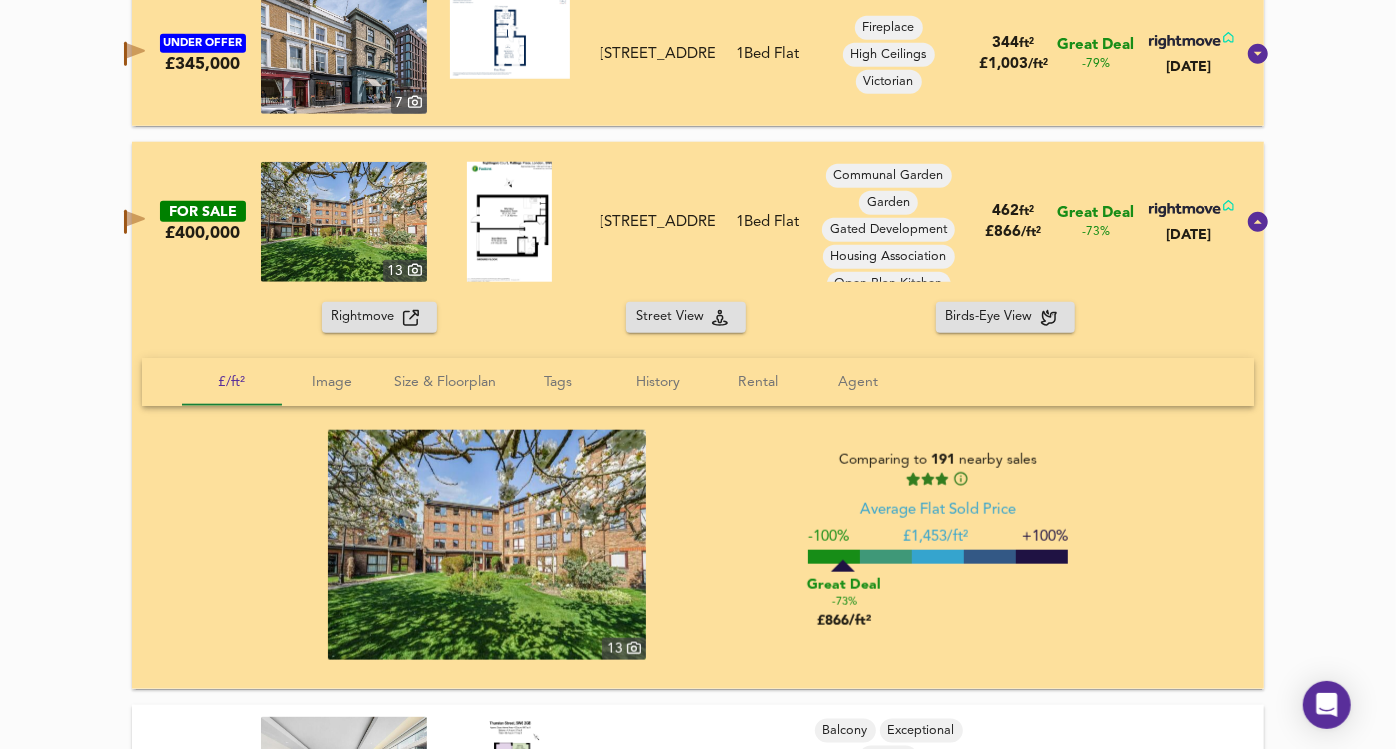 click on "FOR SALE £400,000     [STREET_ADDRESS][GEOGRAPHIC_DATA][STREET_ADDRESS] 1  Bed   Flat [GEOGRAPHIC_DATA] Development Housing Association Open Plan Kitchen 462 ft² £ 866 / ft² Great Deal -73% [DATE]" at bounding box center (674, 222) 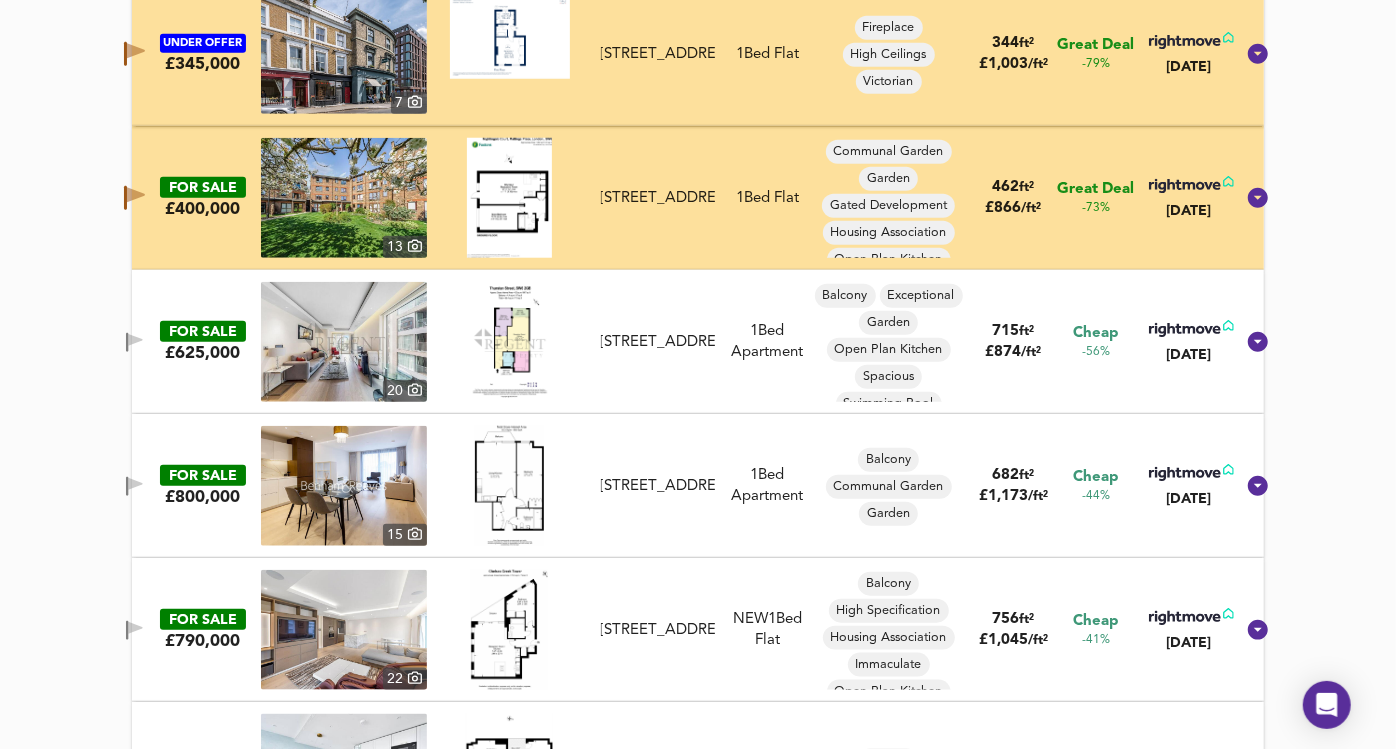 click 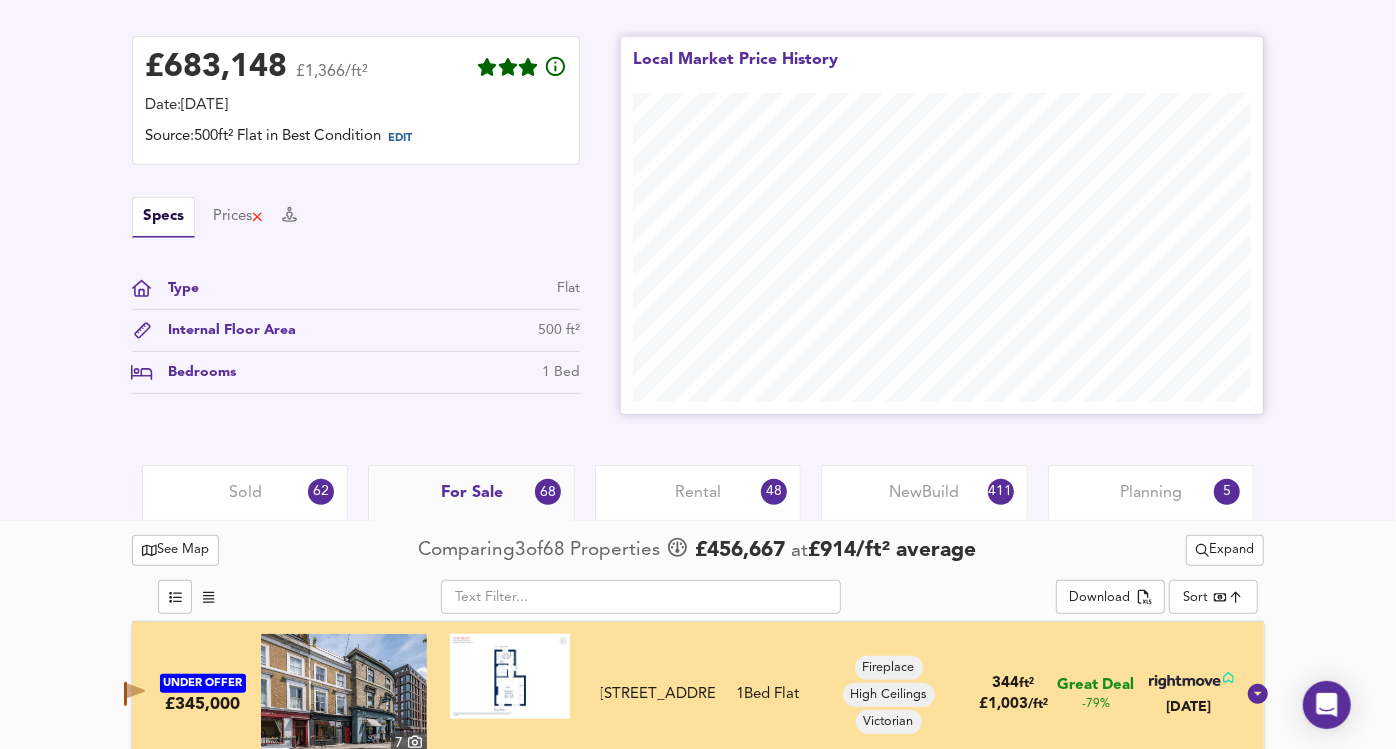 scroll, scrollTop: 494, scrollLeft: 0, axis: vertical 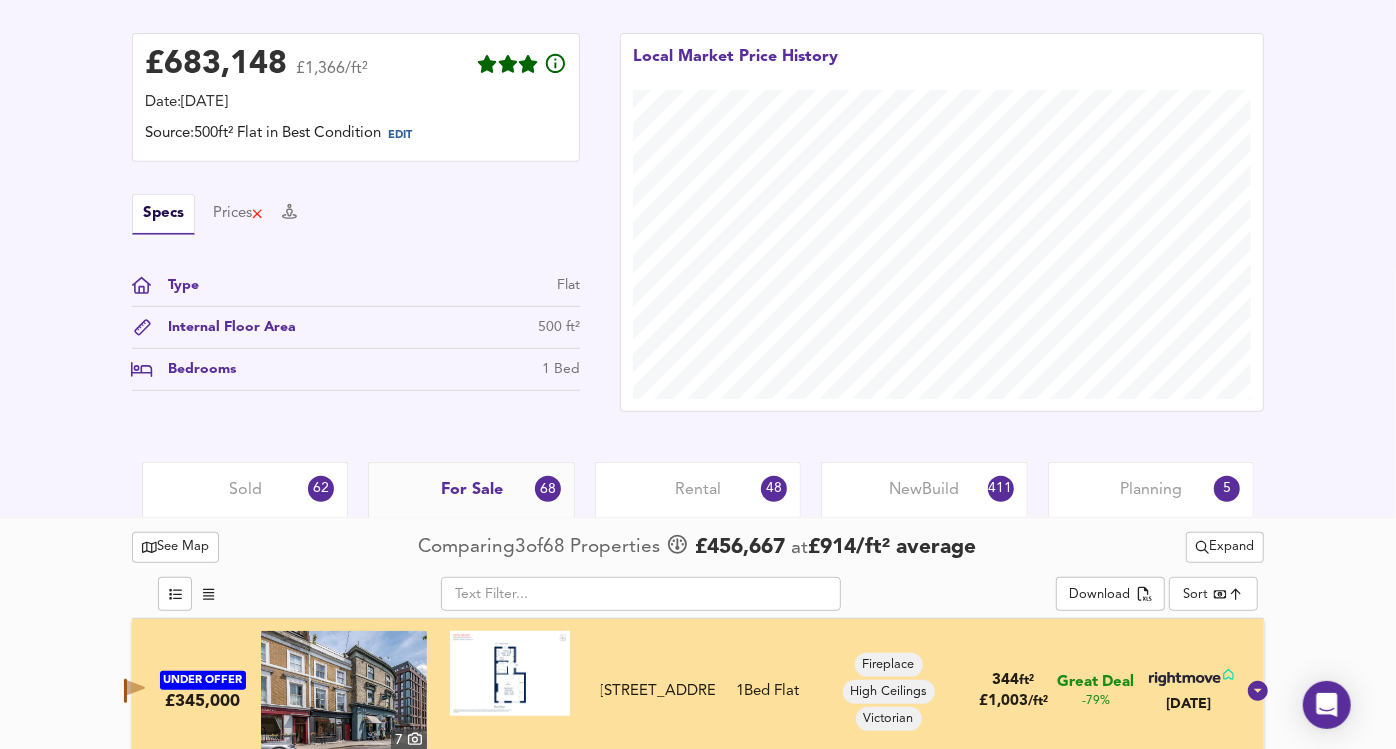 click on "Rental 48" at bounding box center (698, 489) 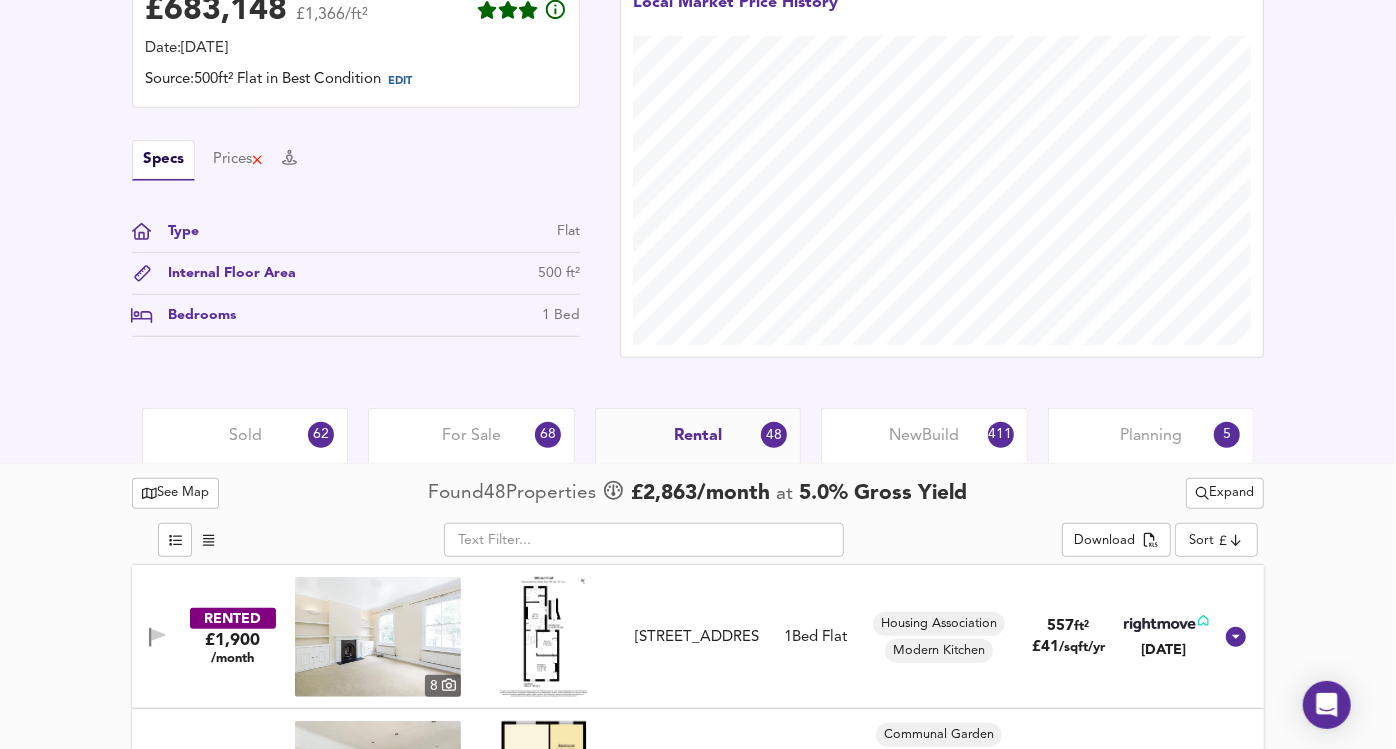 scroll, scrollTop: 560, scrollLeft: 0, axis: vertical 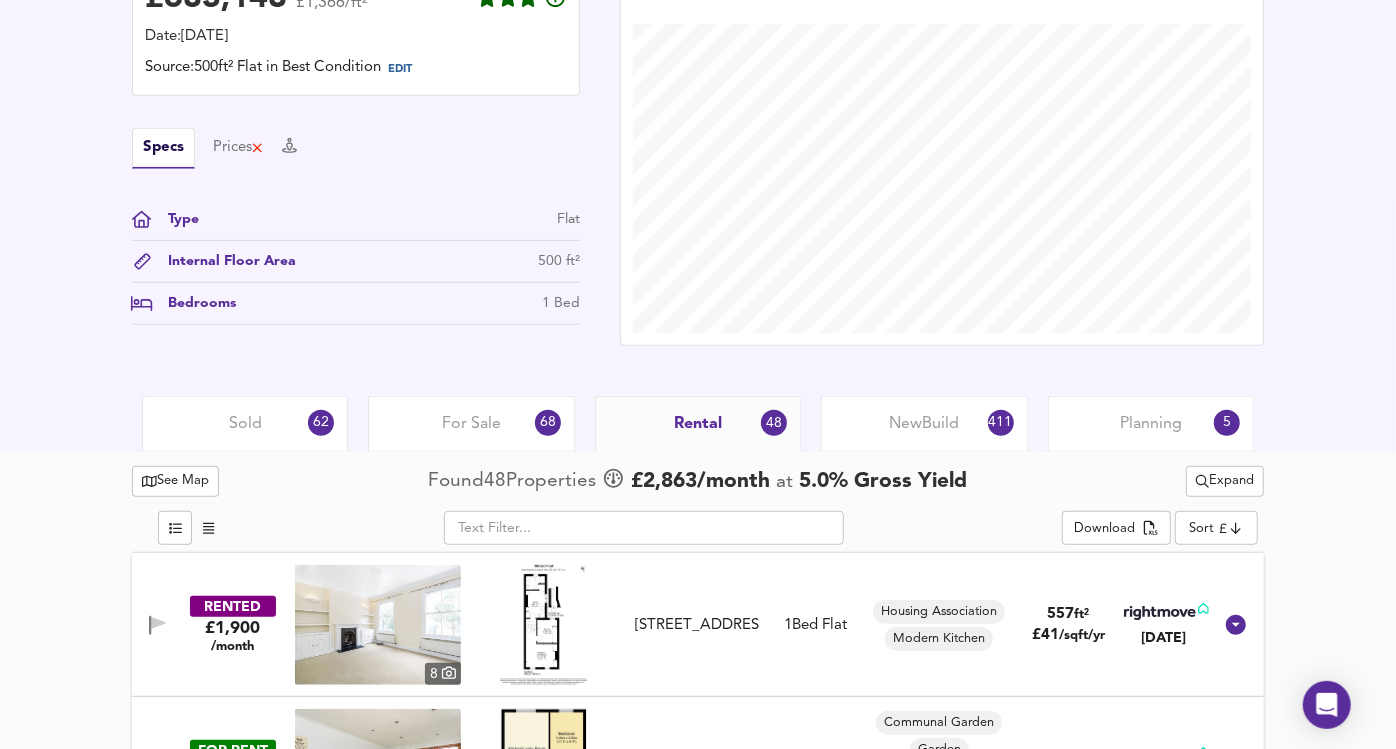 click on "New  Build" at bounding box center (924, 424) 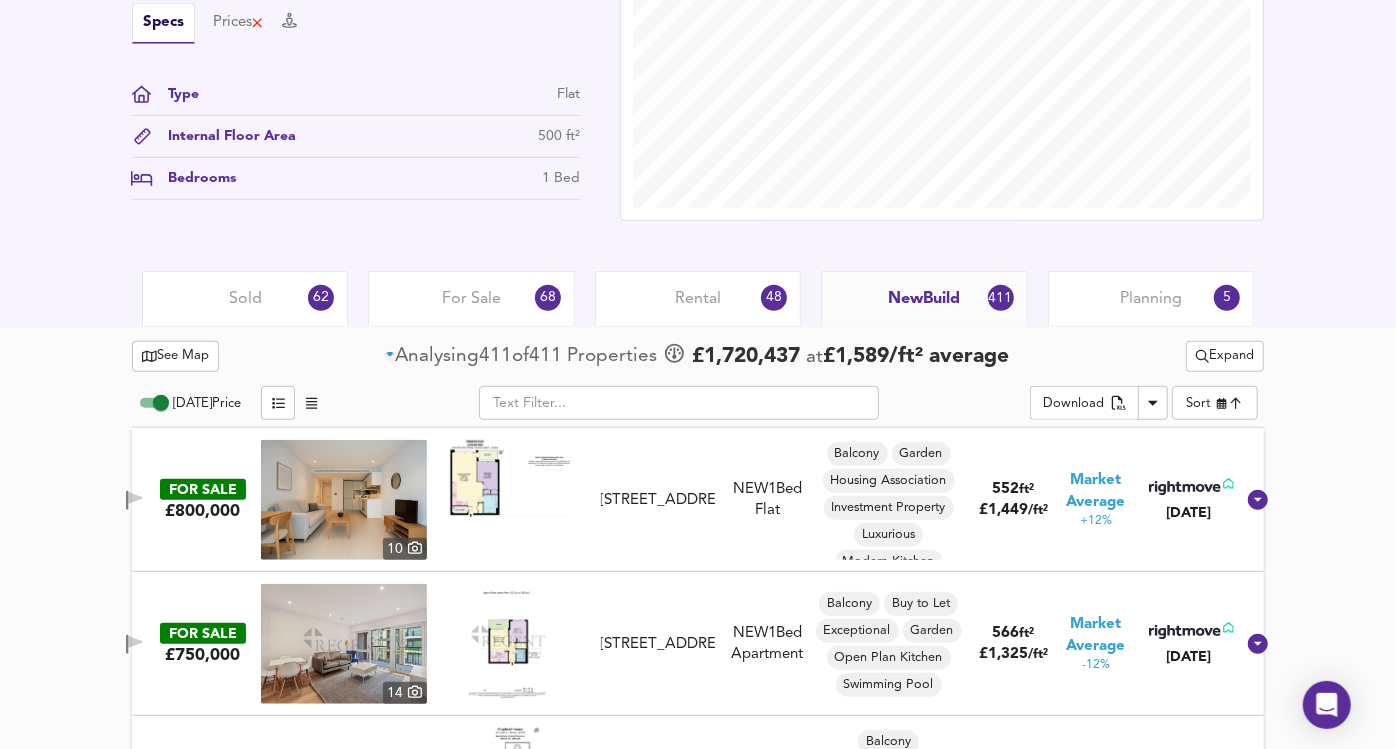 scroll, scrollTop: 690, scrollLeft: 0, axis: vertical 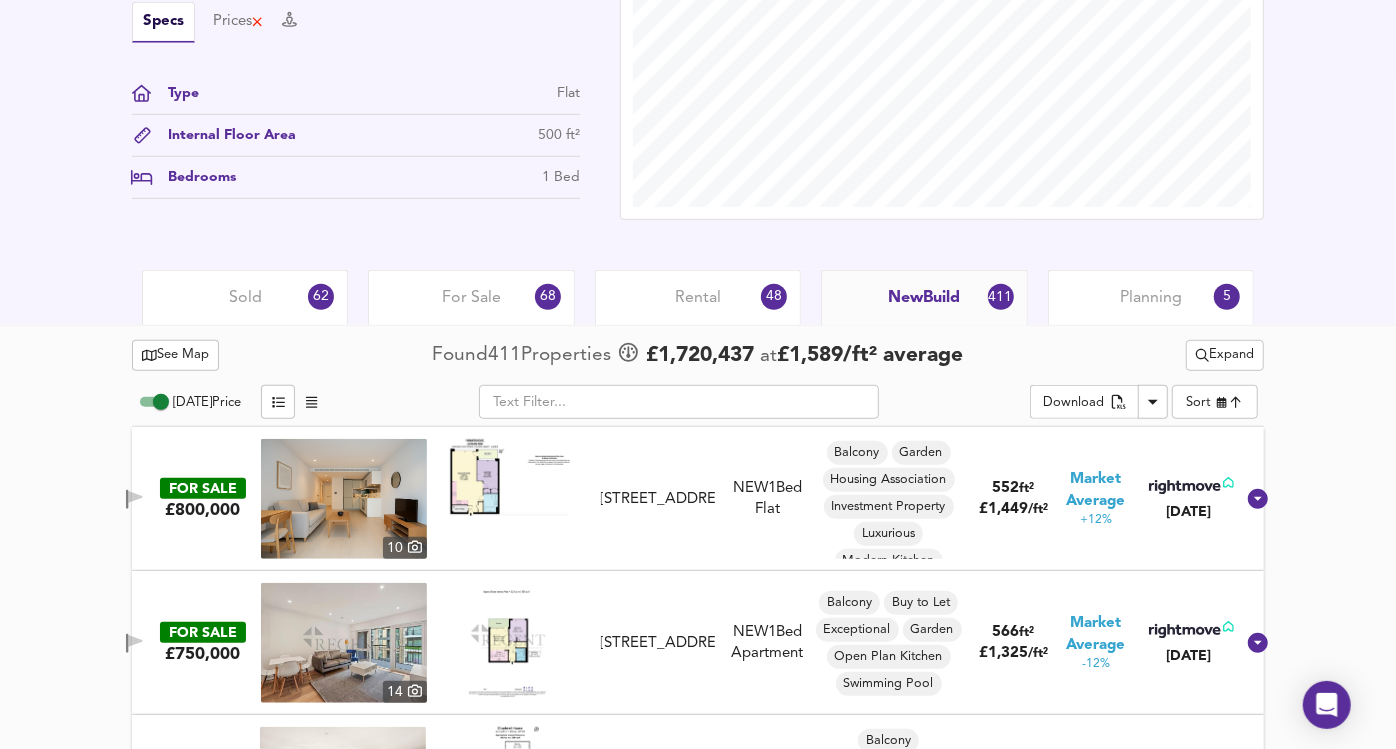 click on "Expand" at bounding box center (1225, 355) 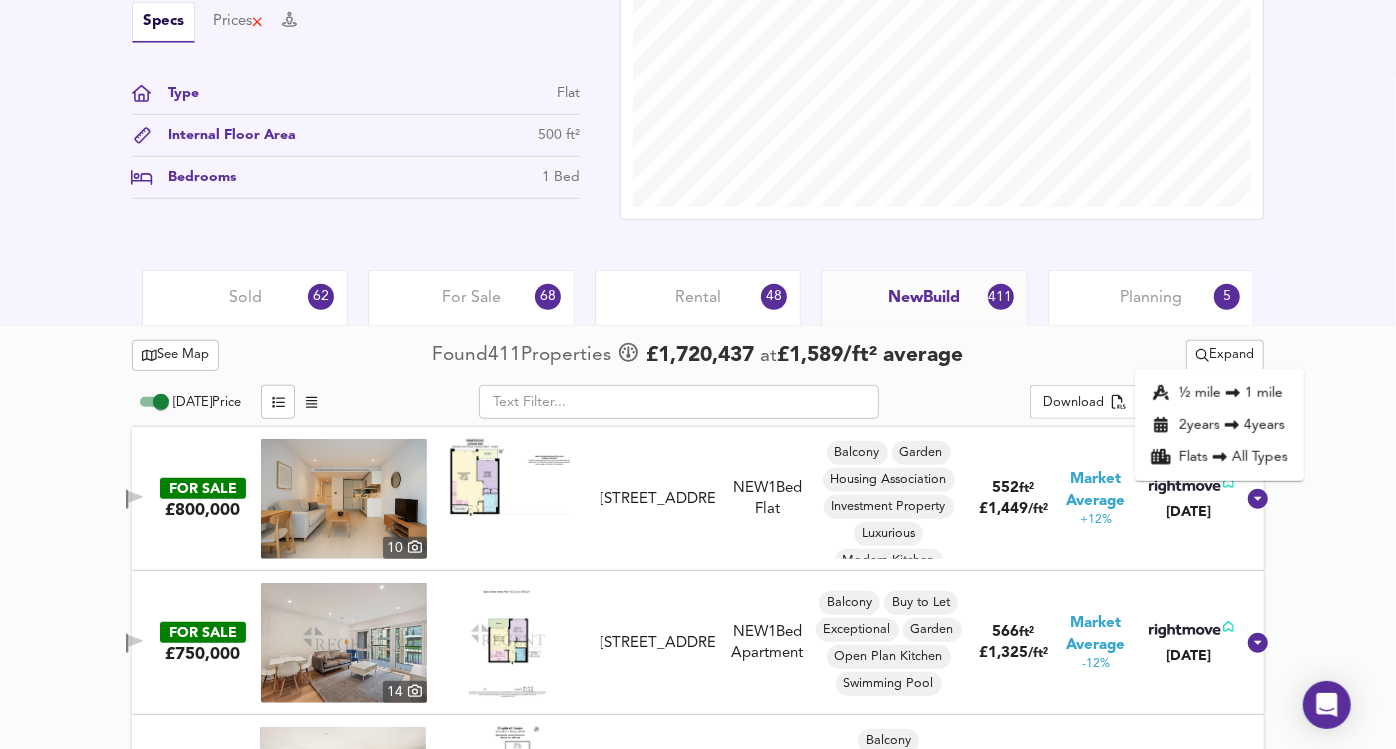 click on "Sold 62" at bounding box center (245, 297) 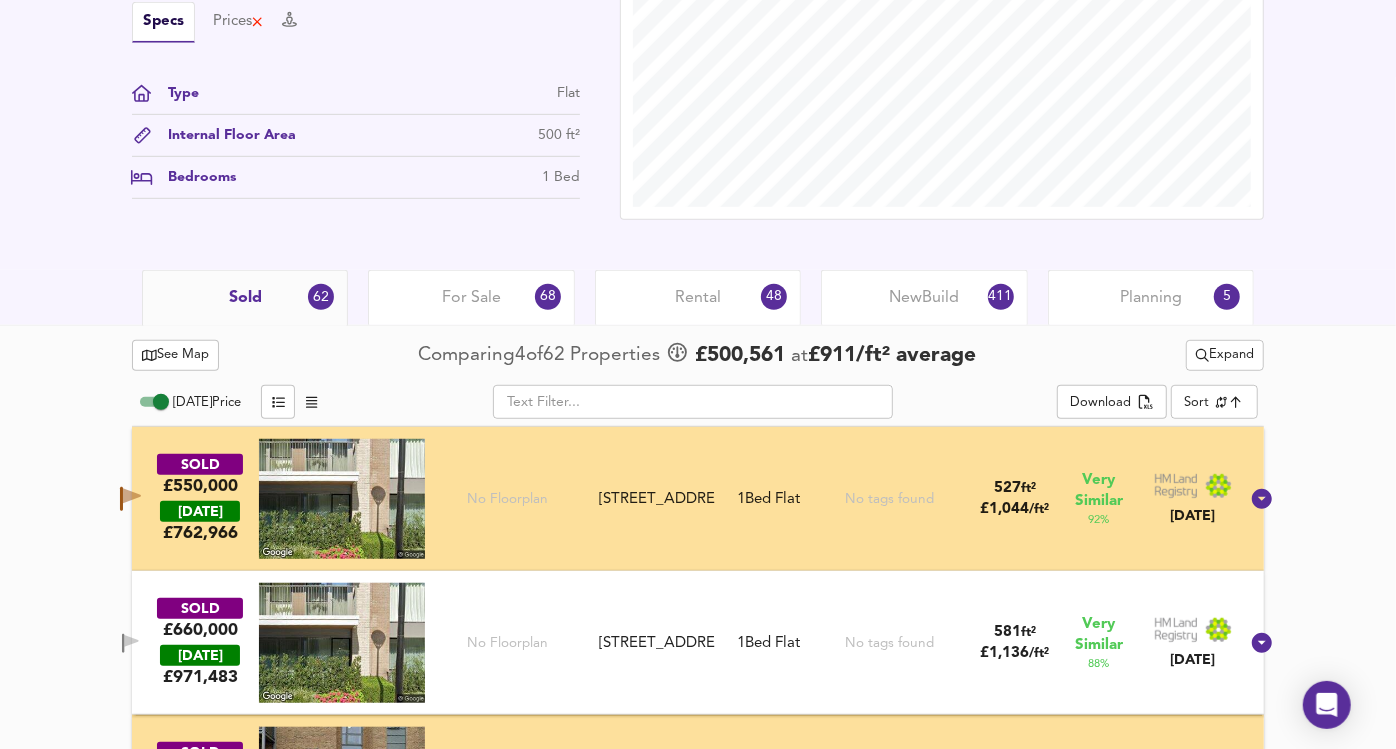 click on "Expand" at bounding box center [1225, 355] 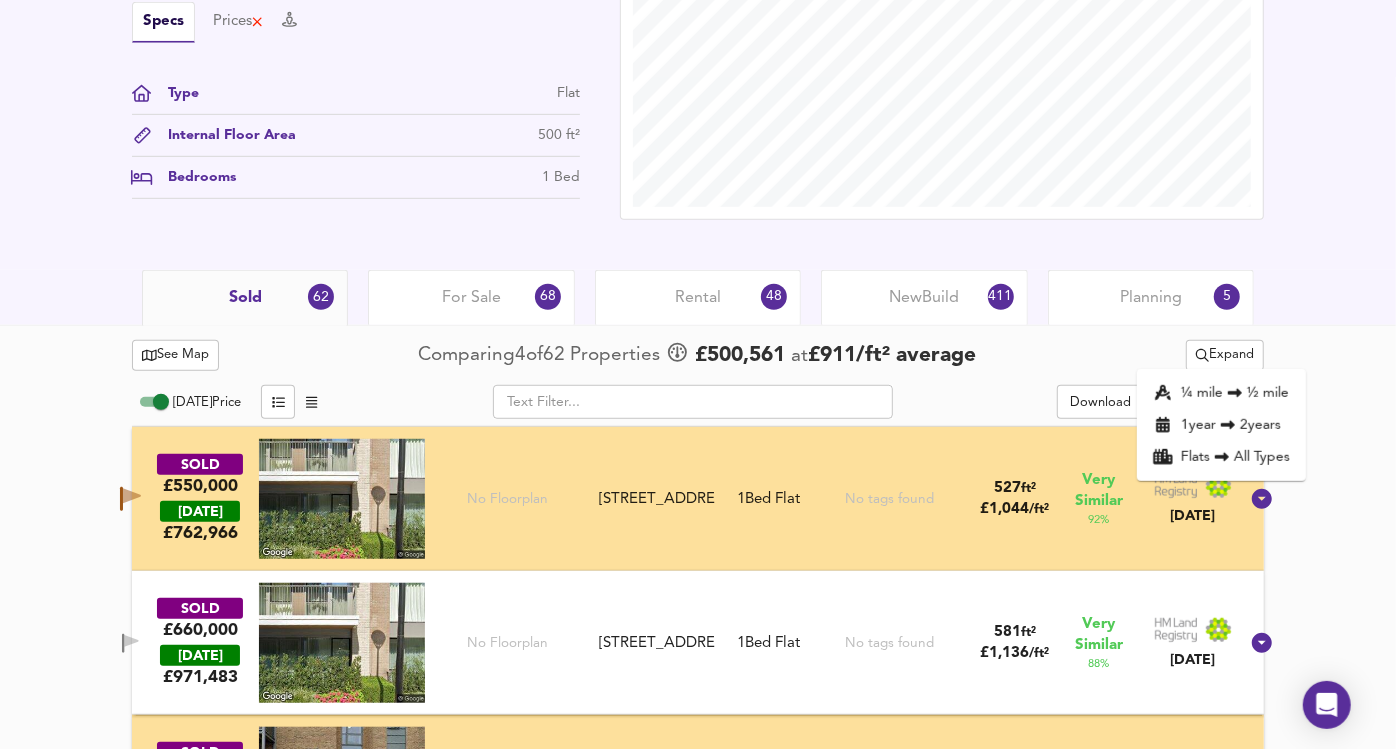 click on "New  Build 411" at bounding box center (924, 297) 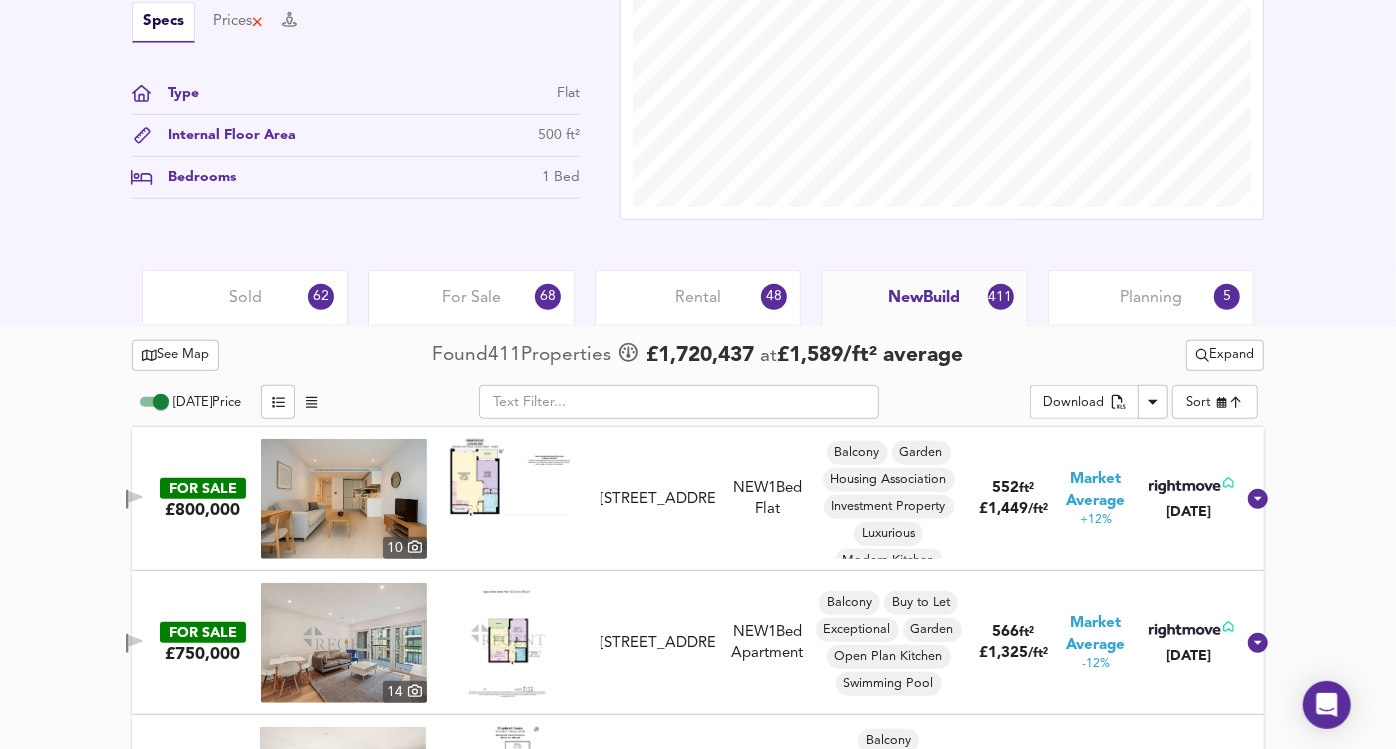 click on "For Sale 68" at bounding box center (471, 297) 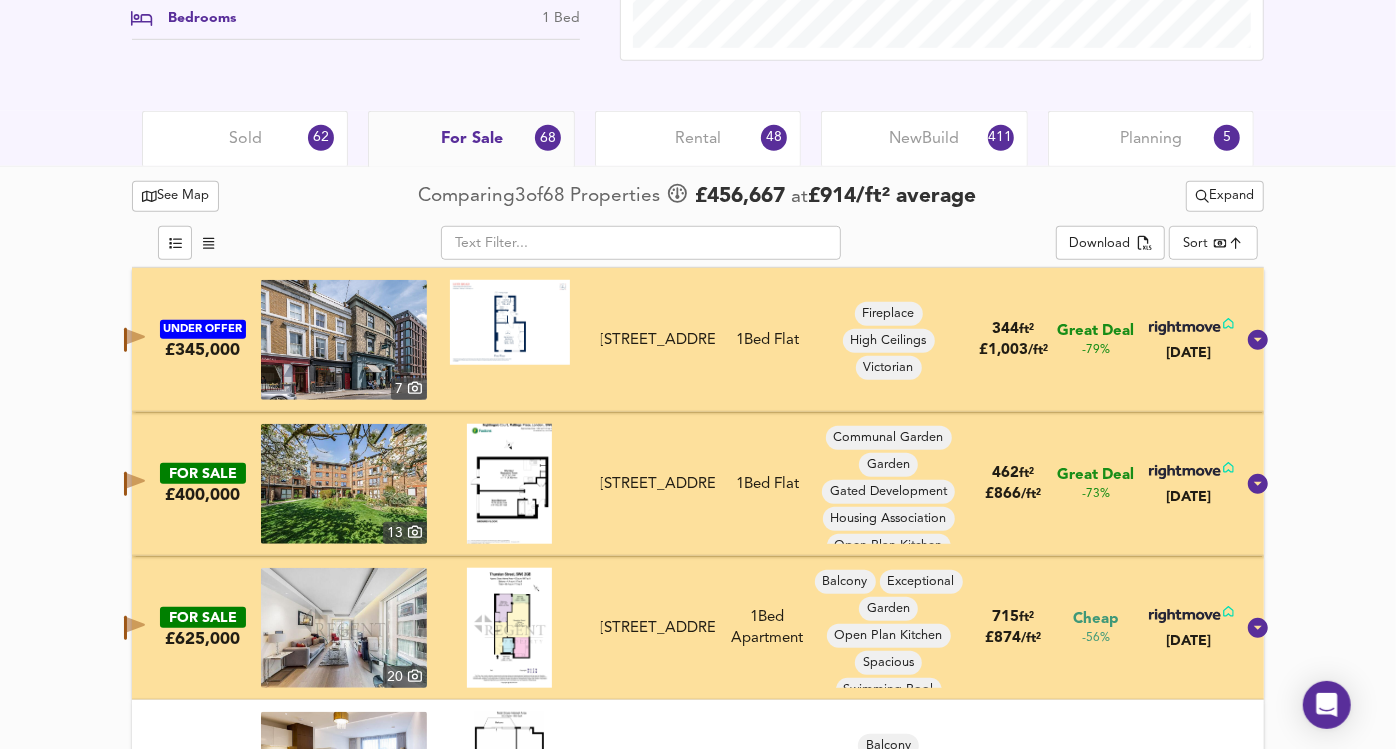 scroll, scrollTop: 844, scrollLeft: 0, axis: vertical 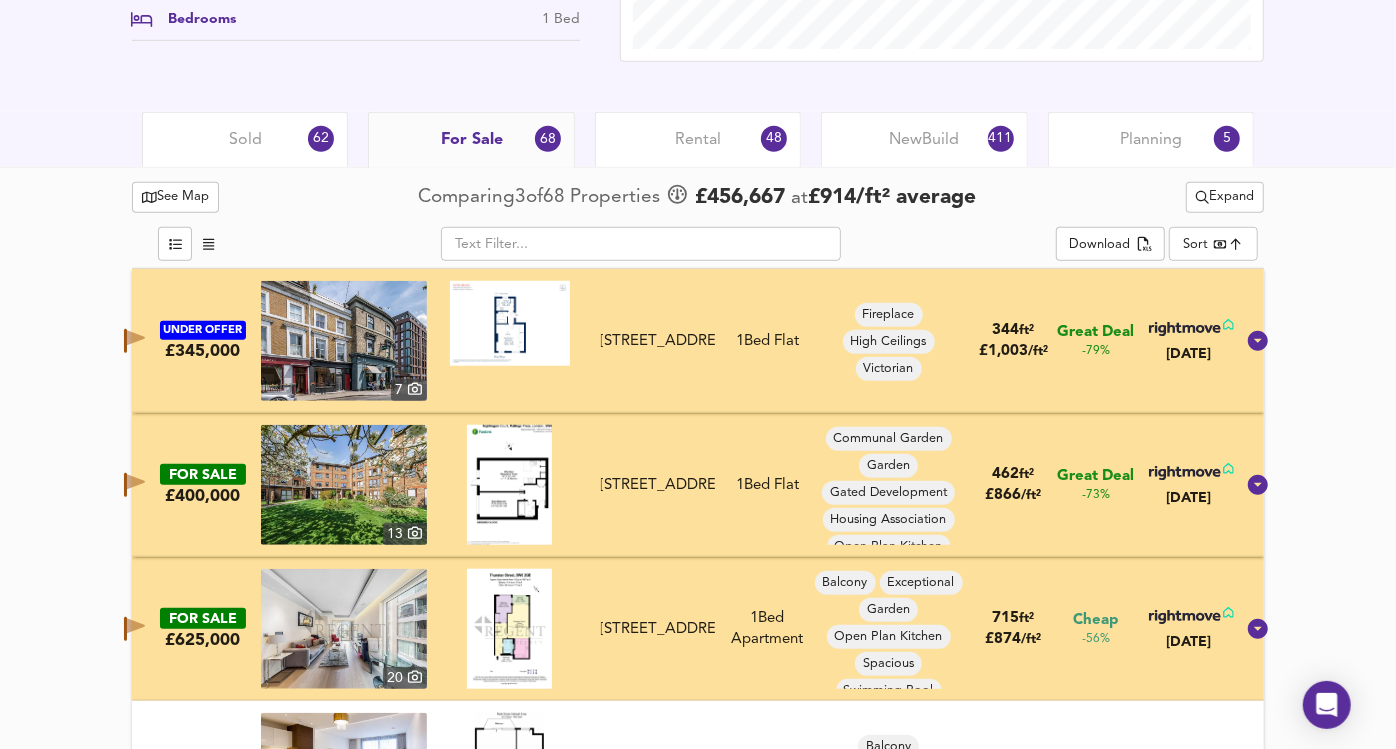 click on "Sold 62" at bounding box center (245, 139) 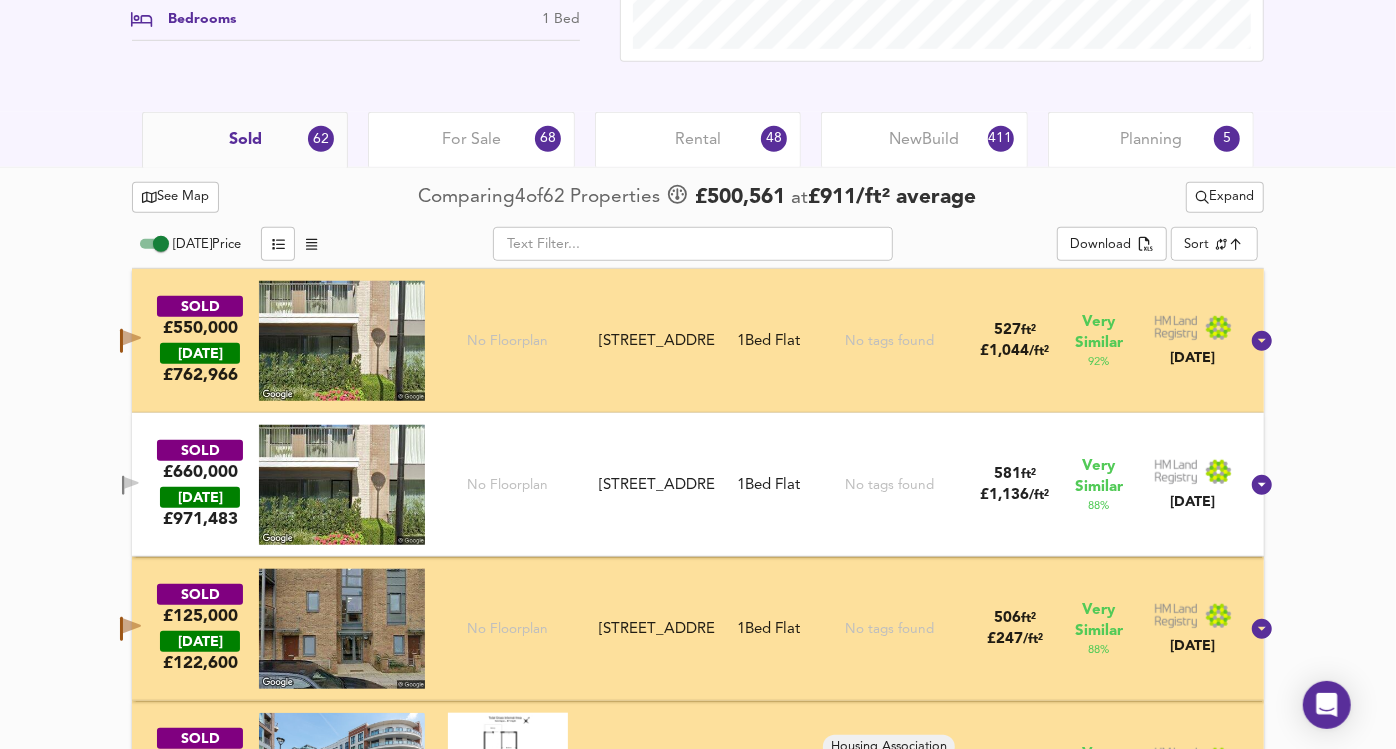 click on "New  Build 411" at bounding box center [924, 139] 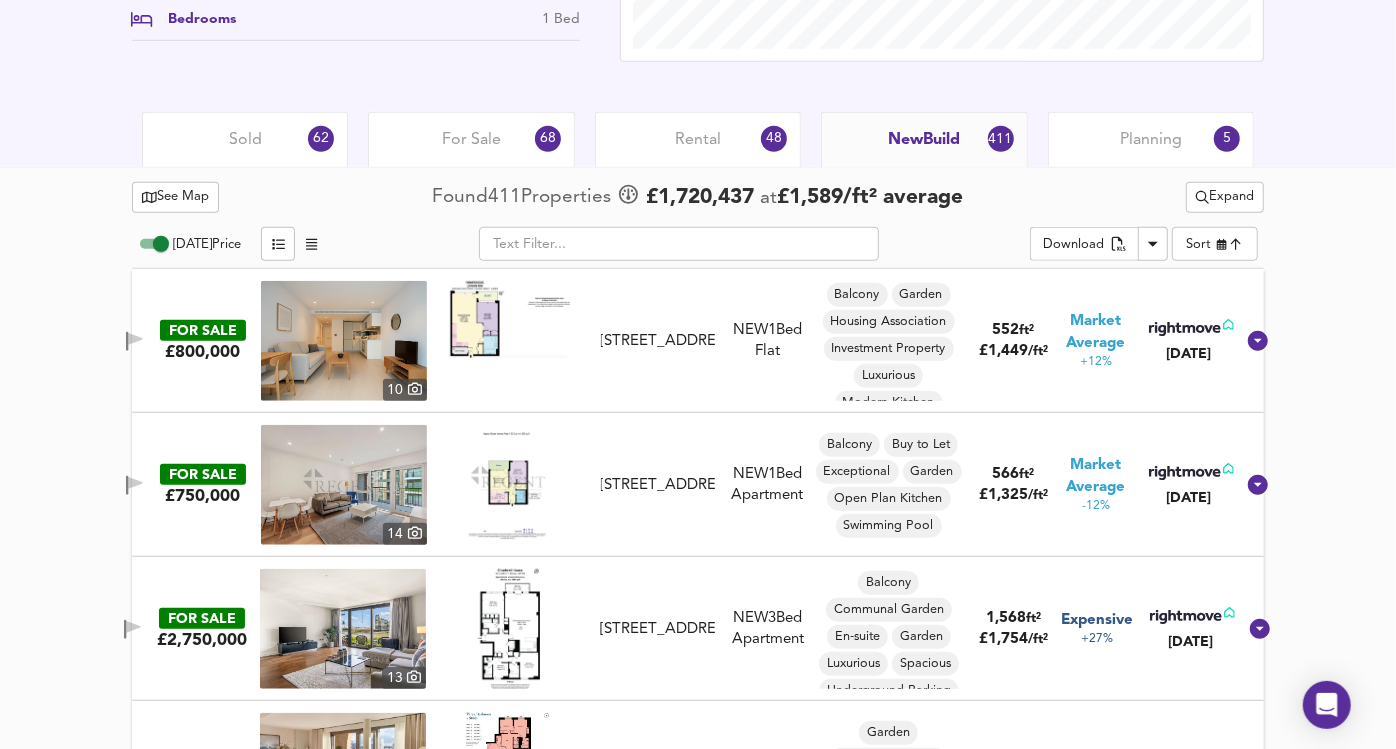click on "Sold 62" at bounding box center [245, 139] 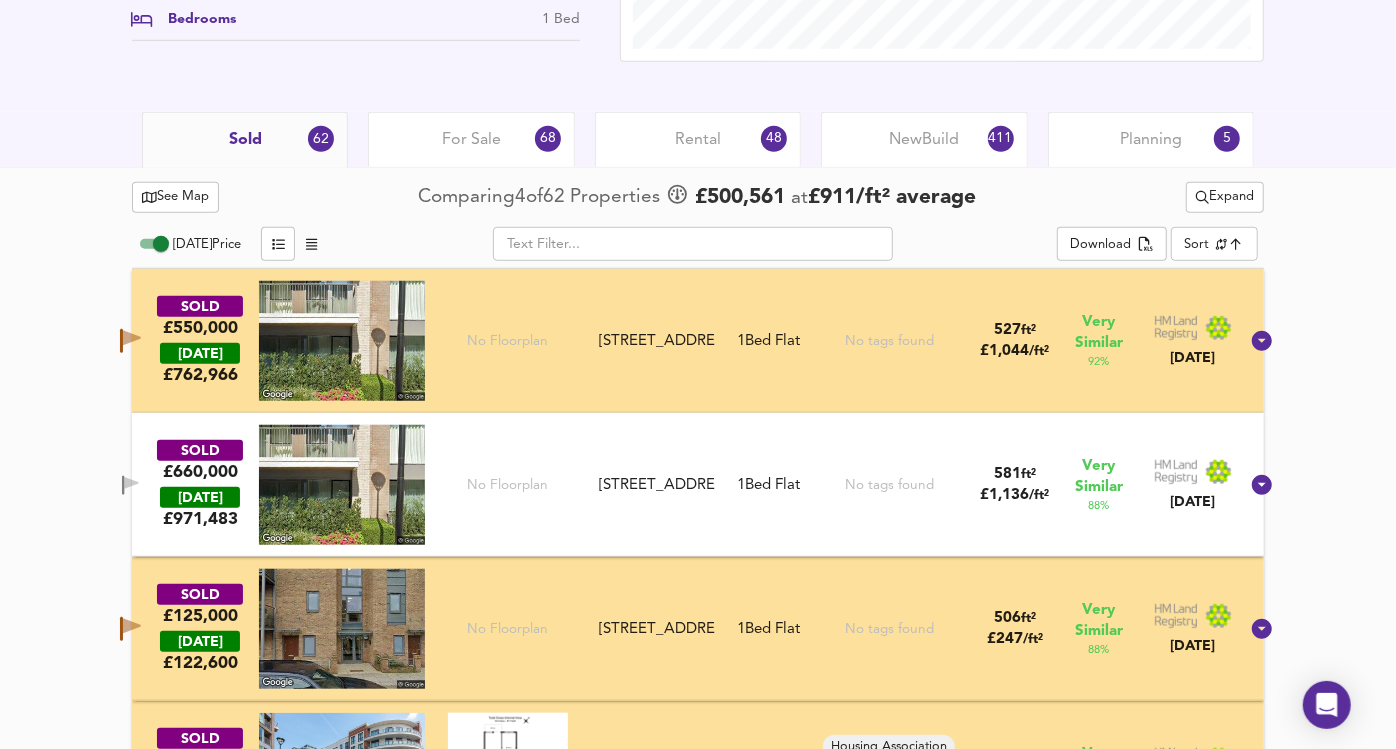 click on "For Sale" at bounding box center [471, 140] 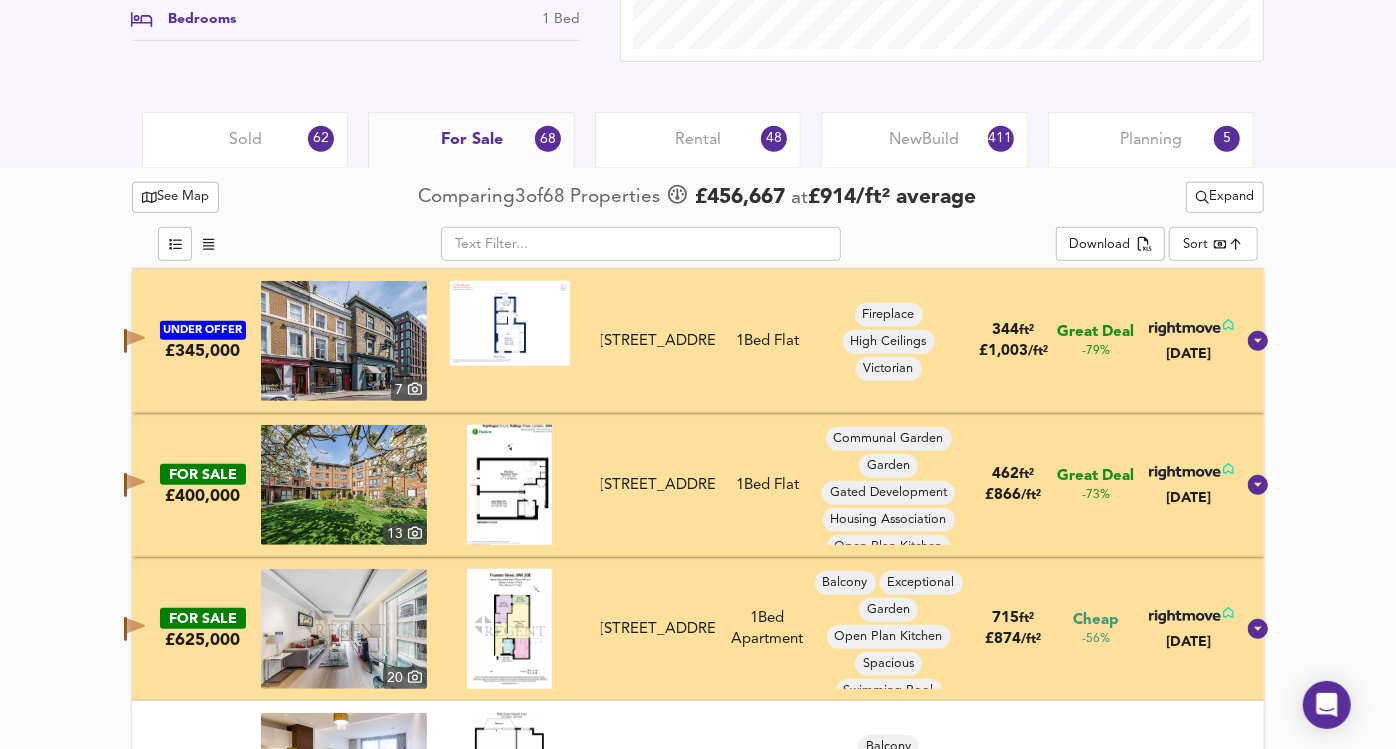 click on "New  Build" at bounding box center [924, 140] 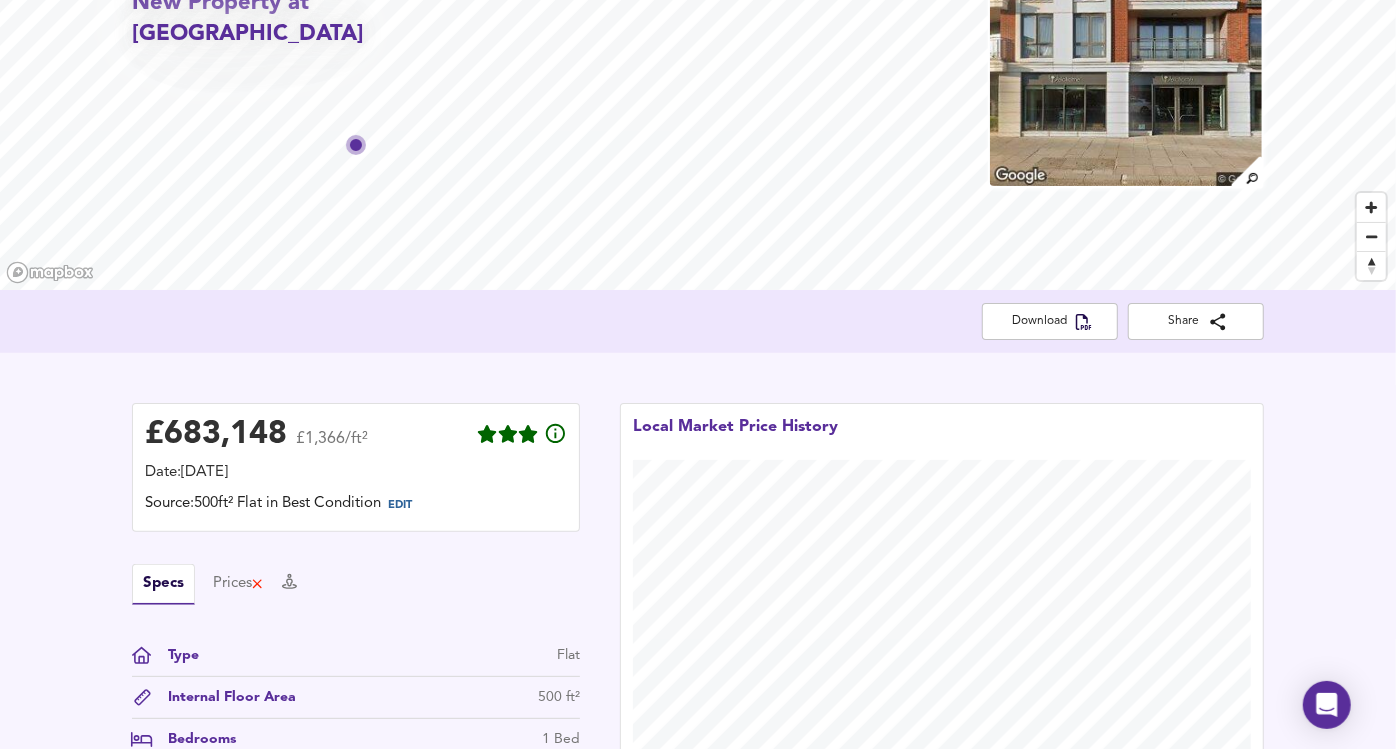 scroll, scrollTop: 123, scrollLeft: 0, axis: vertical 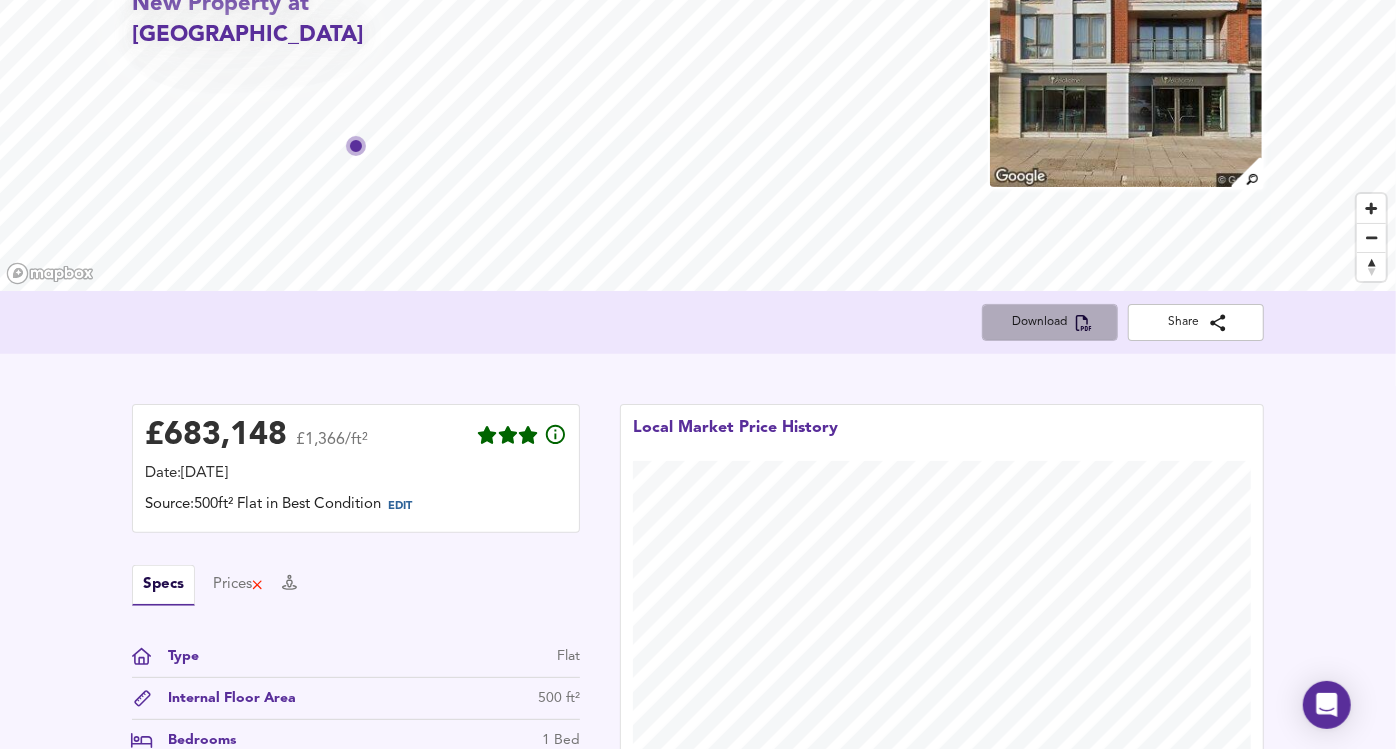 click on "Download" at bounding box center [1050, 322] 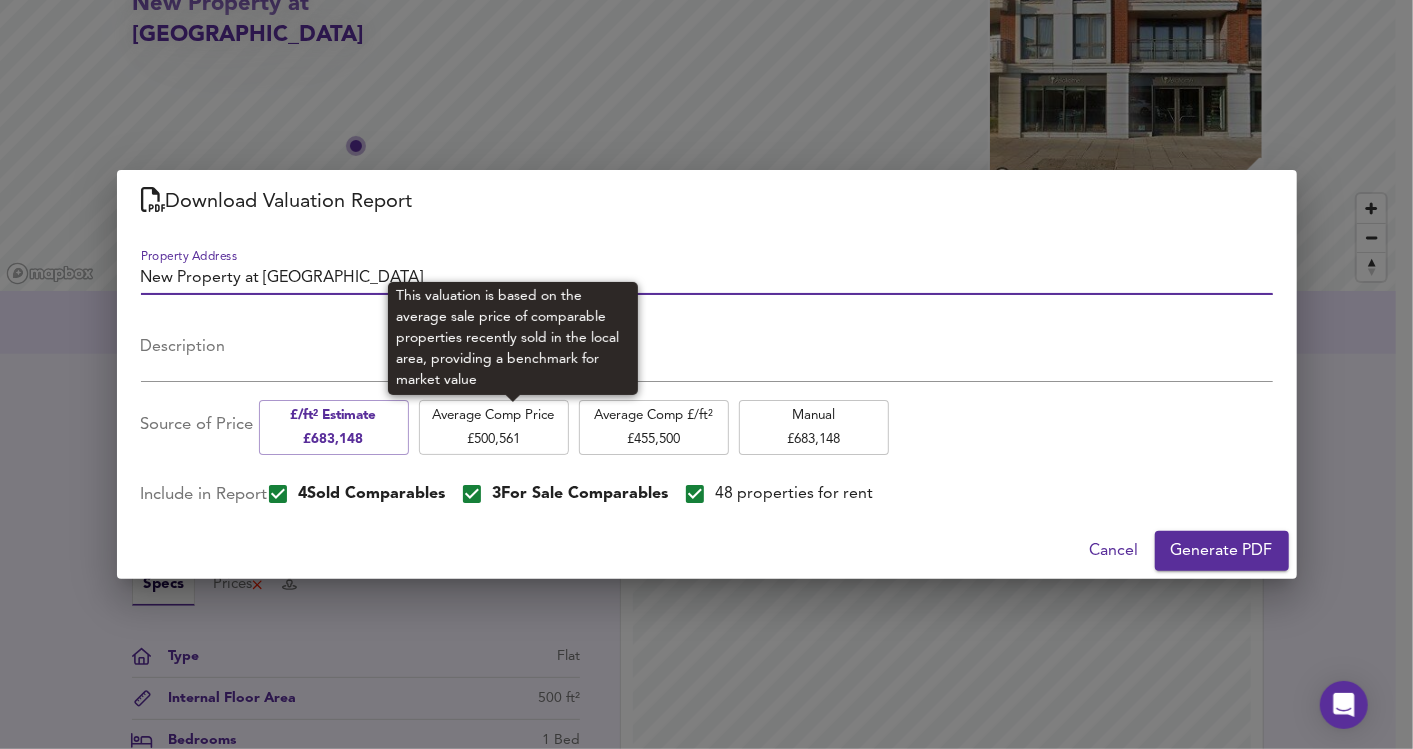click on "Average Comp Price £ 500,561" at bounding box center [494, 427] 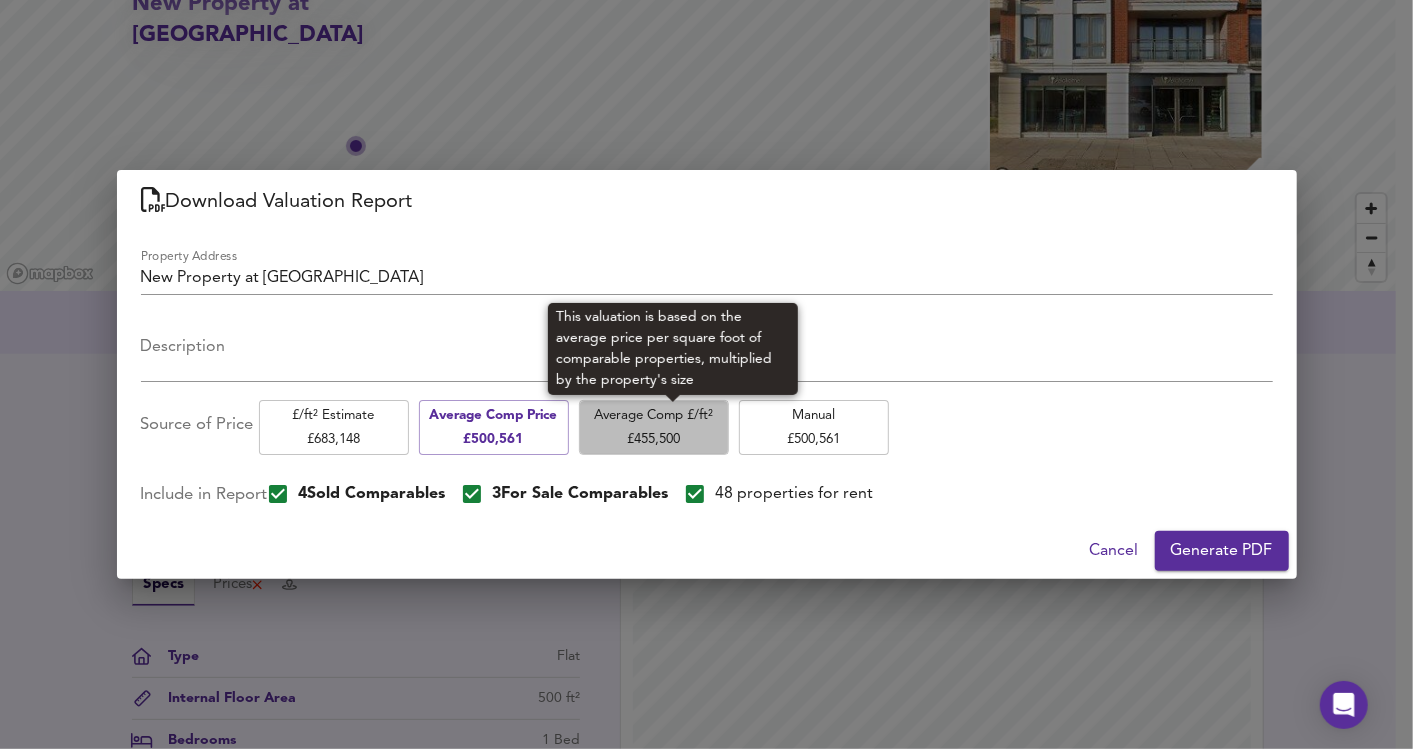 click on "Average Comp £/ft² £ 455,500" at bounding box center [654, 427] 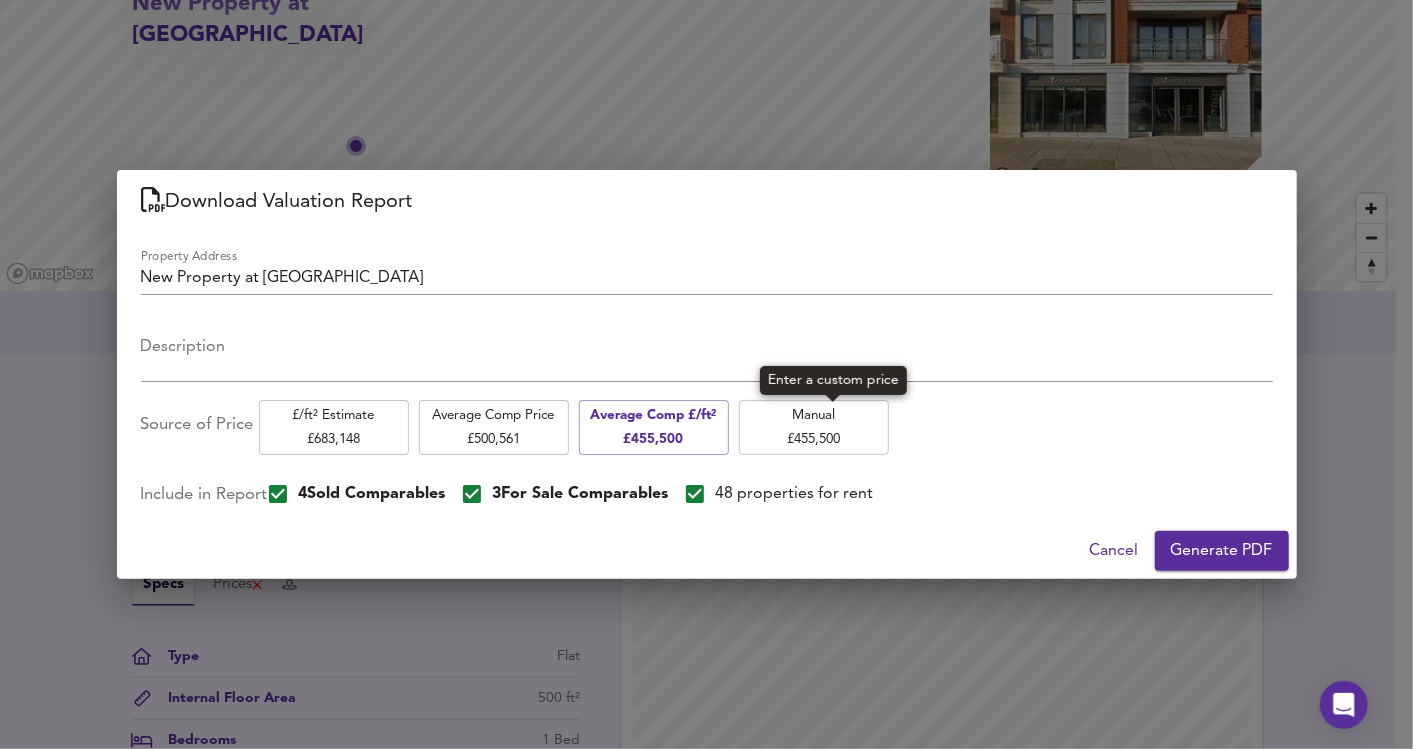 click on "Manual £ 455,500" at bounding box center (814, 427) 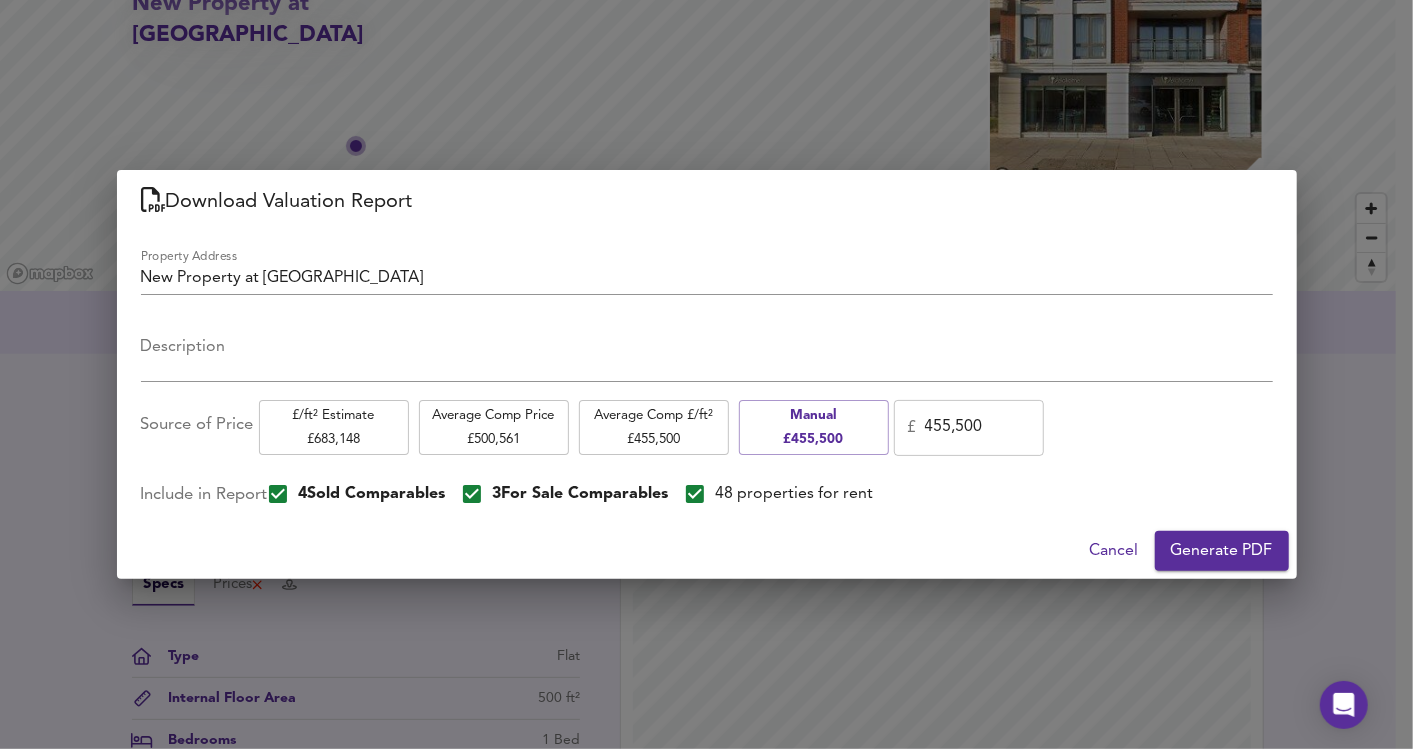click on "Average Comp Price £ 500,561" at bounding box center (494, 427) 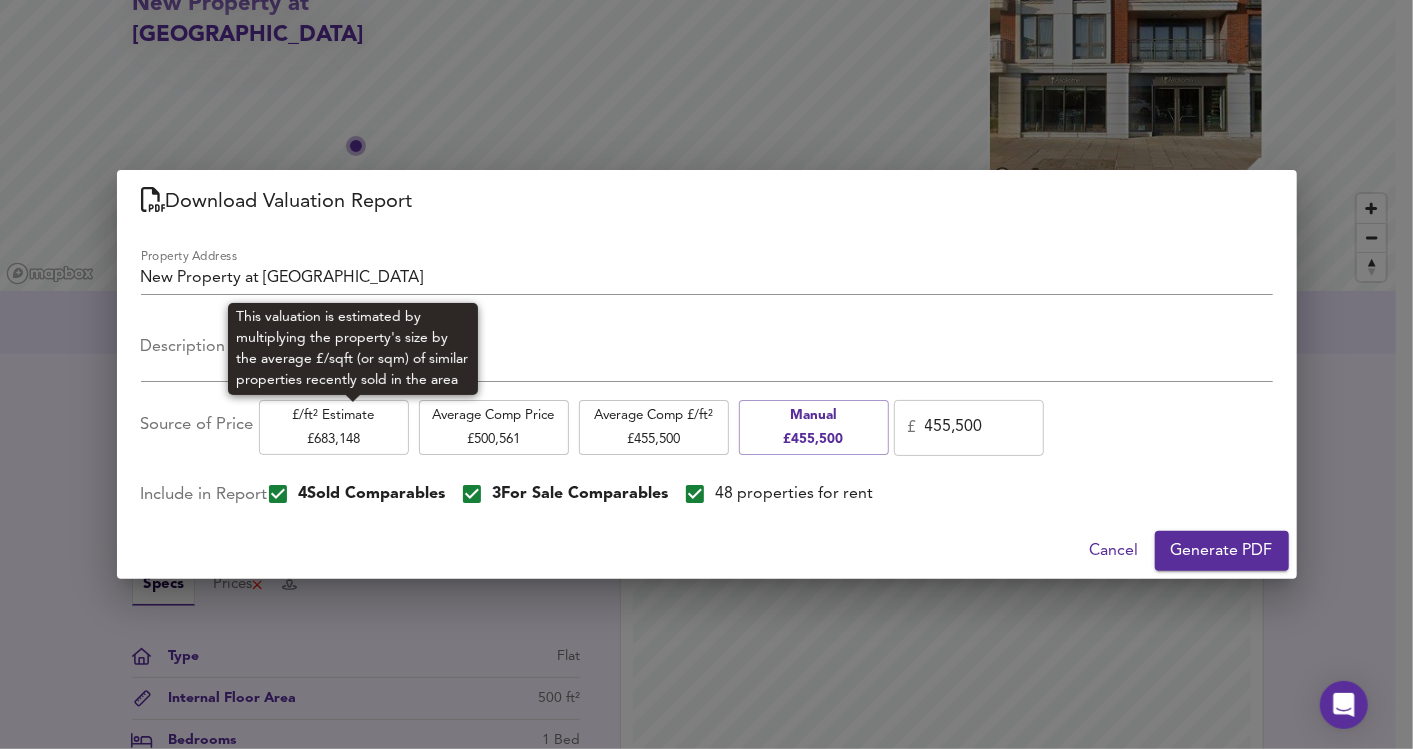 click on "£/ft² Estimate £ 683,148" at bounding box center [334, 427] 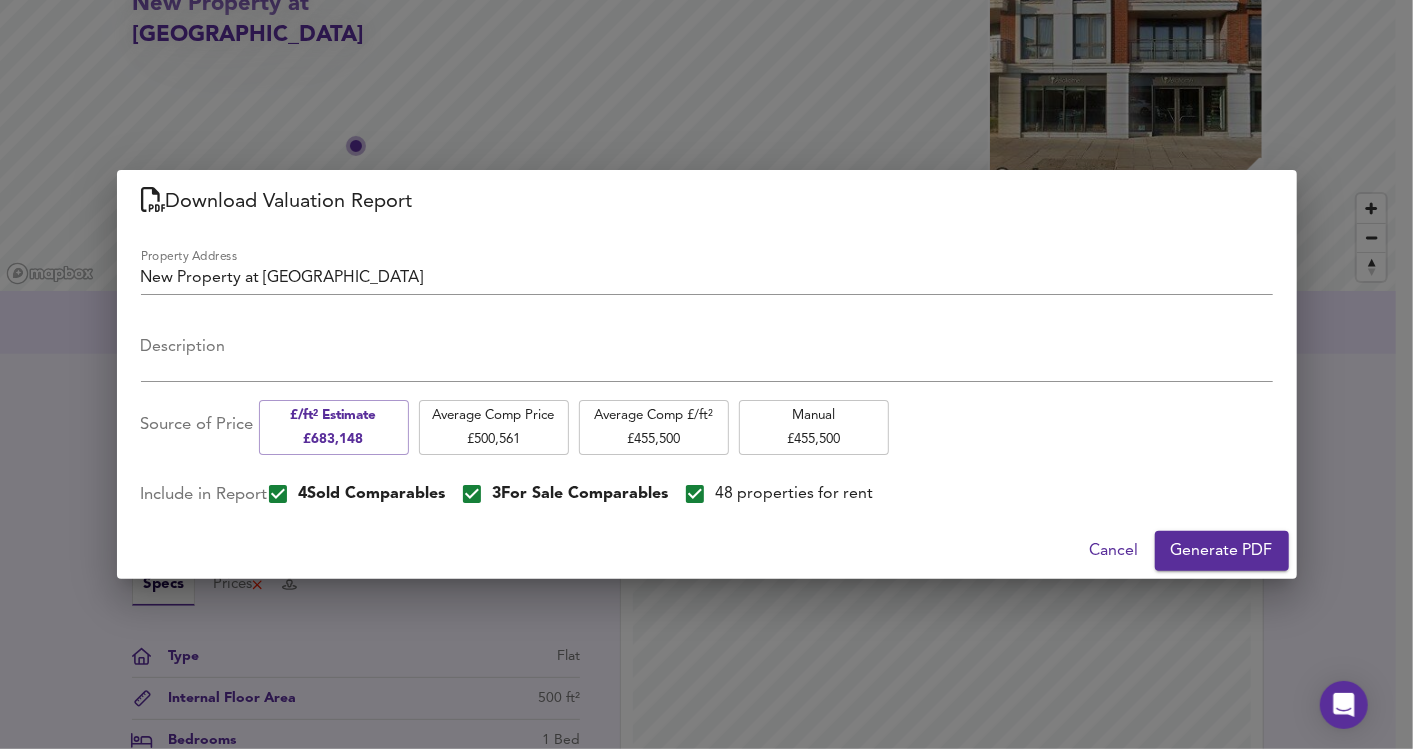 click on "Download Valuation Report Property Address New Property at SW6 2FL Description x Source of Price     £/ft² Estimate £ 683,148 Average Comp Price £ 500,561 Average Comp £/ft² £ 455,500 Manual £ 455,500 Include in Report      4  Sold Comparable s 3  For Sale Comparable s 48 properties for rent Cancel Generate PDF" at bounding box center (706, 374) 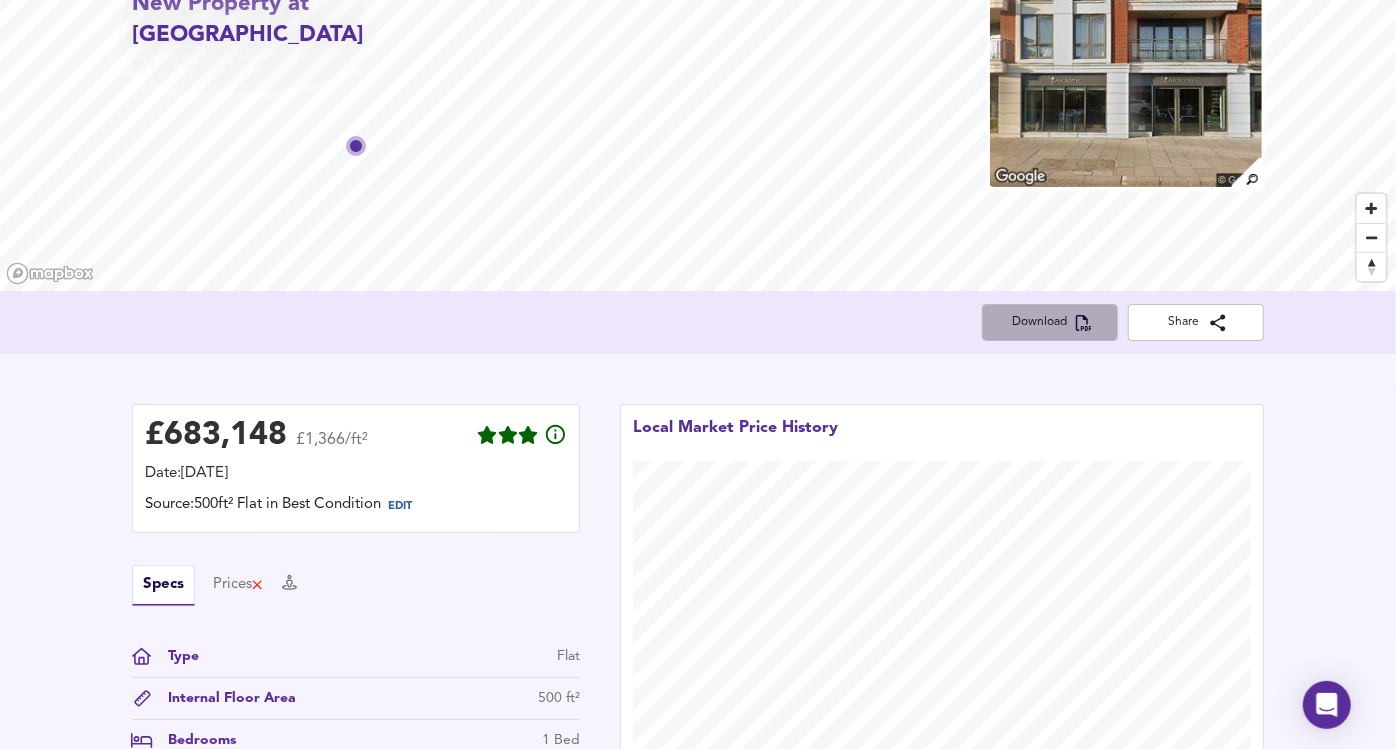 click on "Download" at bounding box center [1050, 322] 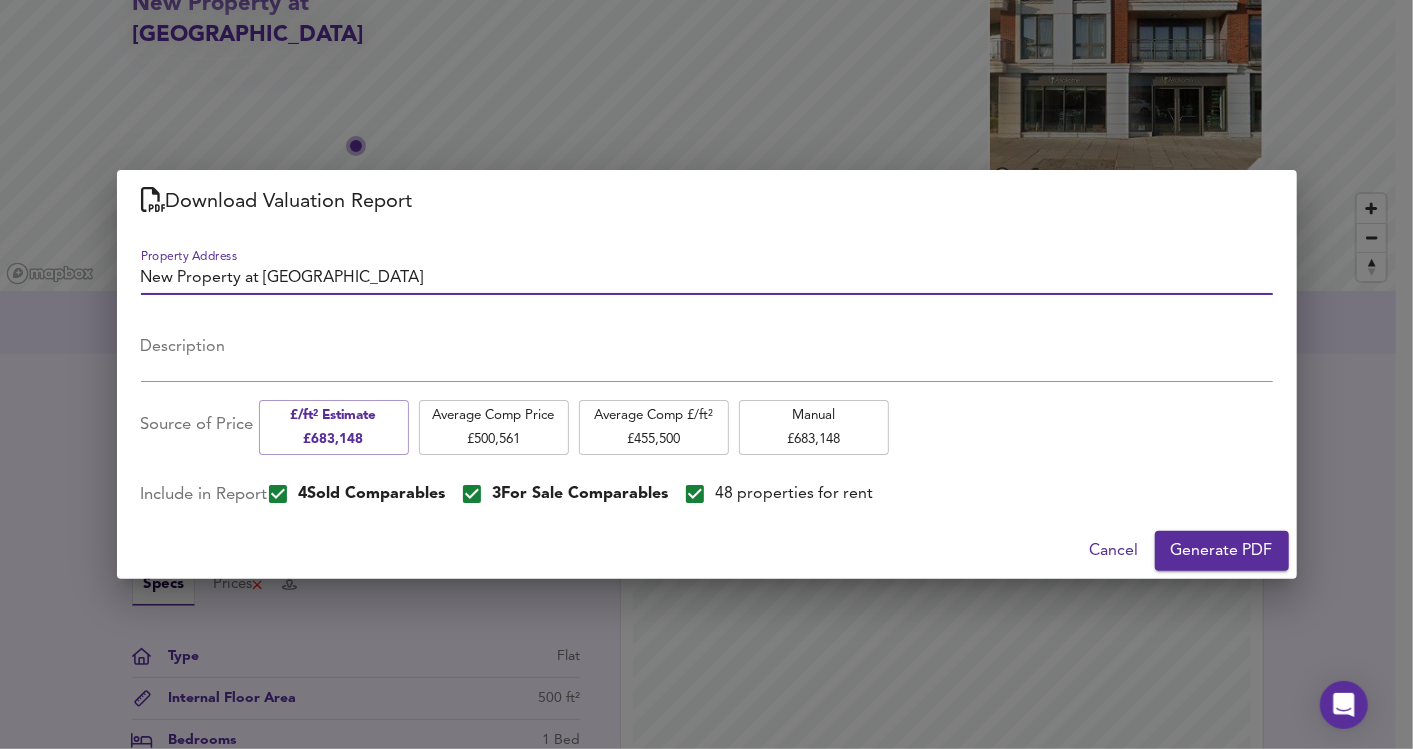 click on "Generate PDF" at bounding box center [1222, 551] 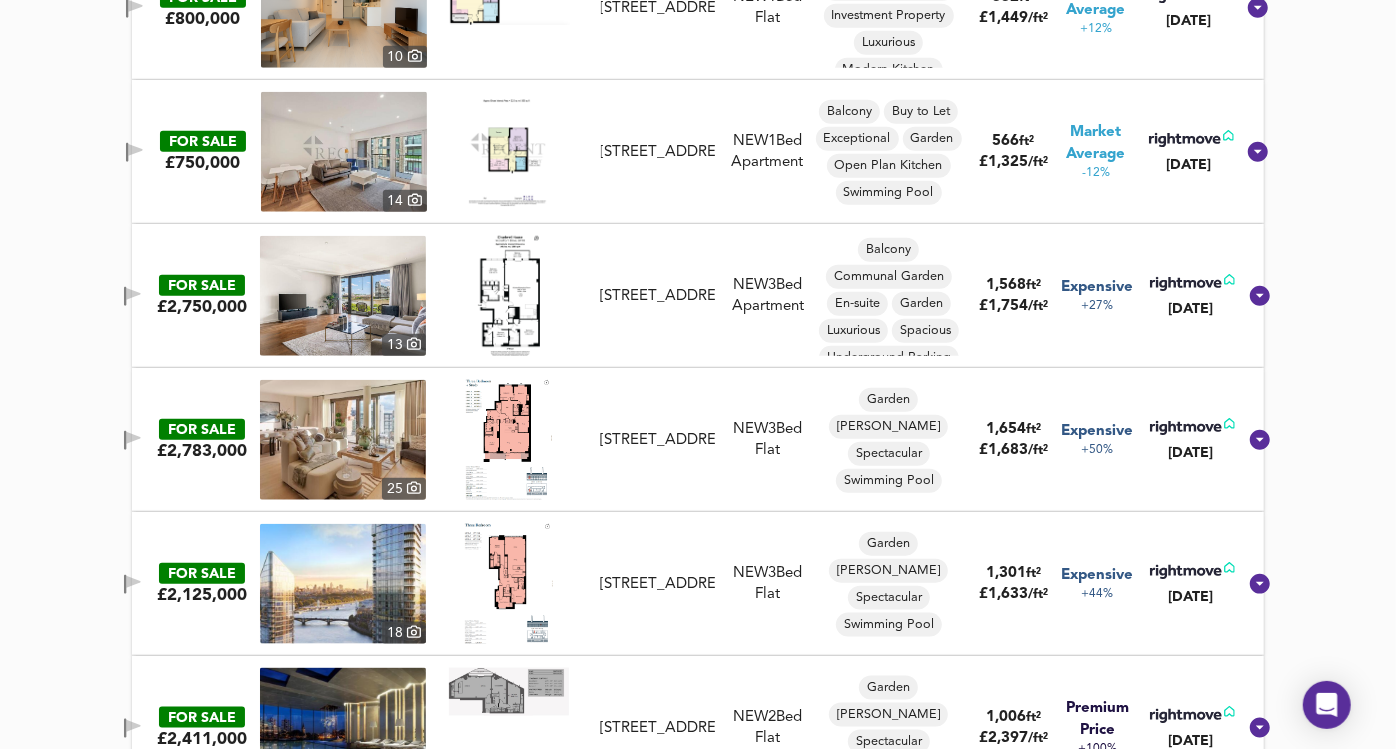 scroll, scrollTop: 1188, scrollLeft: 0, axis: vertical 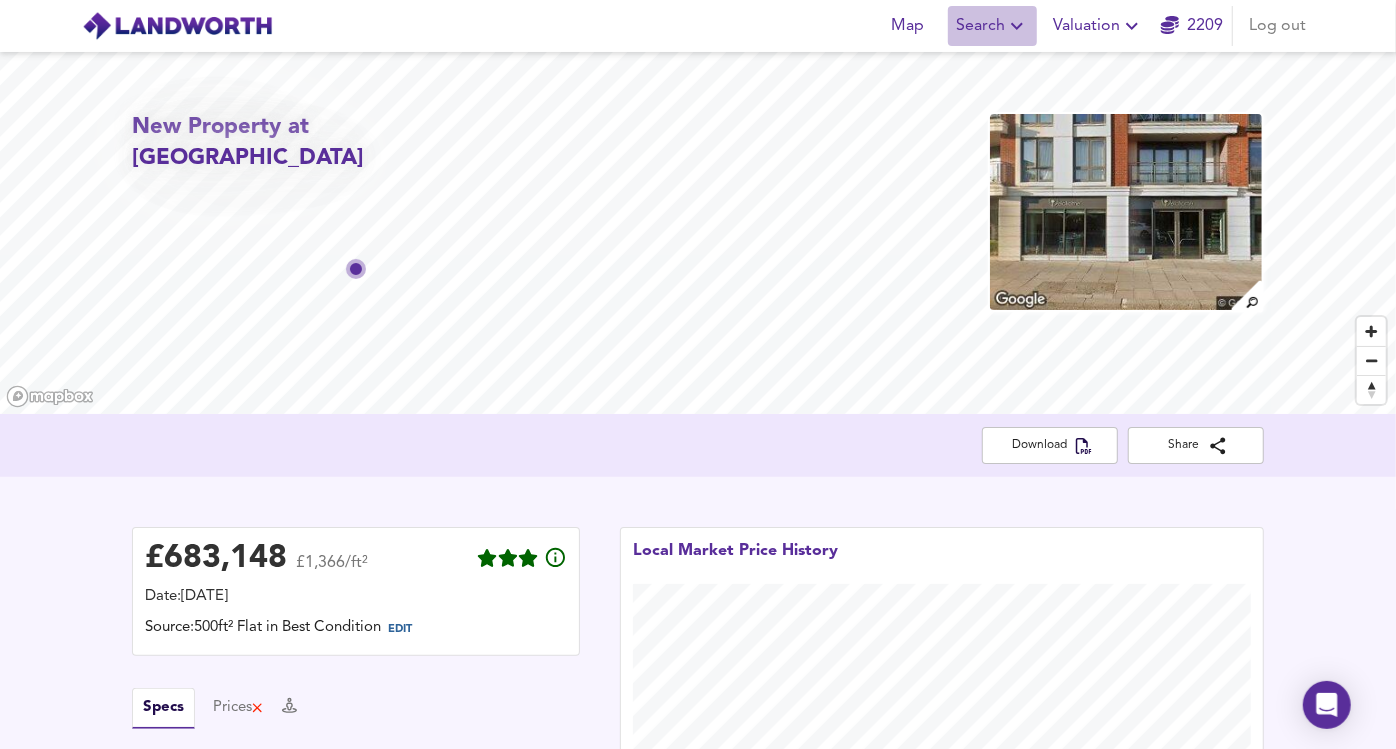 click on "Search" at bounding box center [992, 26] 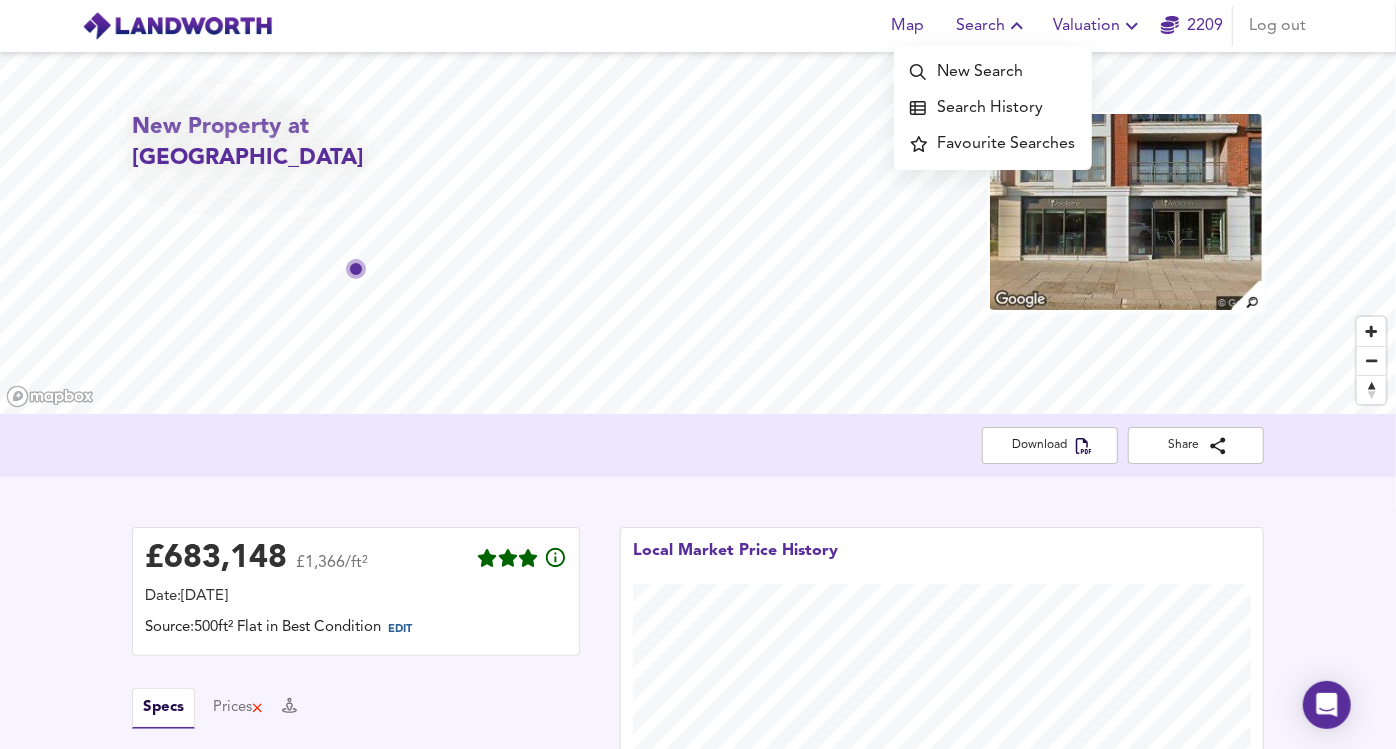 click on "£ 683,148   £1,366/ft²   Date:  [DATE] Source:  500ft² Flat in Best Condition EDIT Specs Prices   Type Flat Internal Floor Area 500 ft² Bedrooms 1 Bed   Local Market Price History" at bounding box center (698, 716) 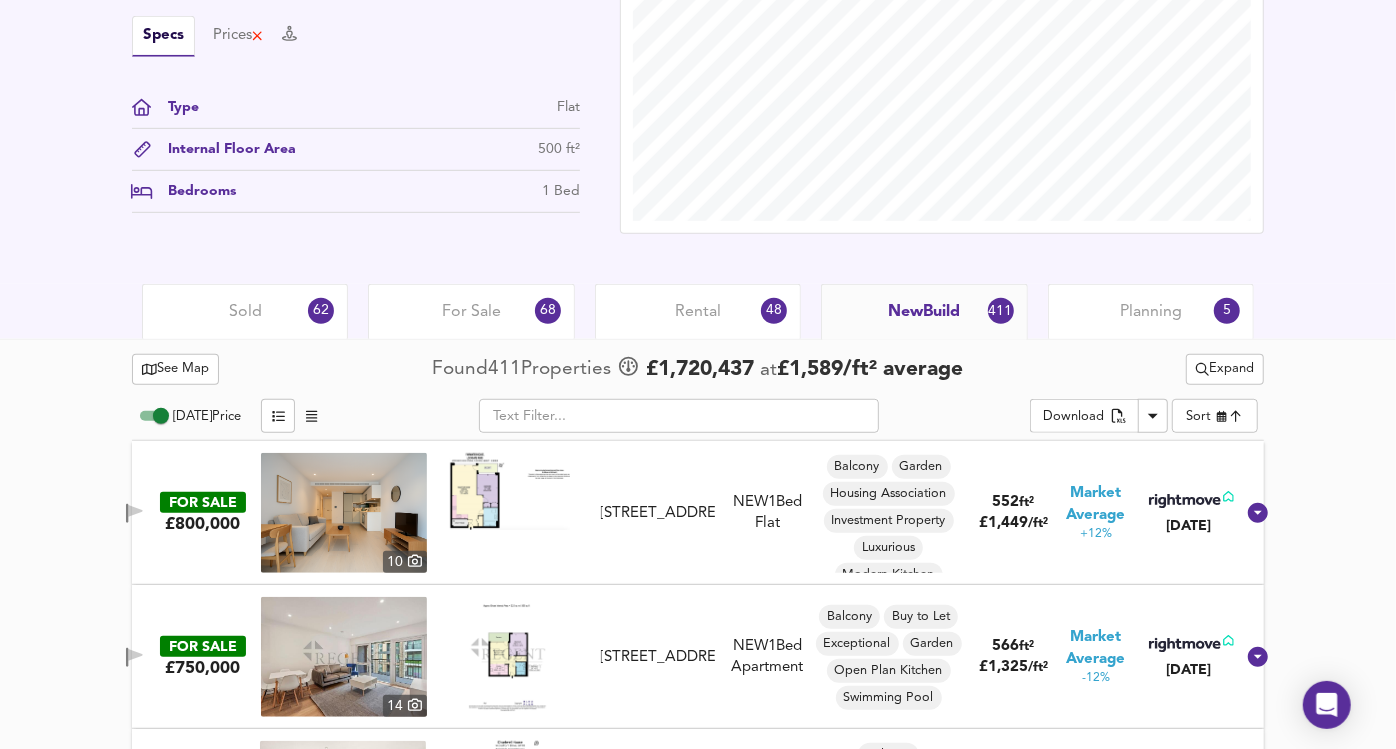 scroll, scrollTop: 673, scrollLeft: 0, axis: vertical 